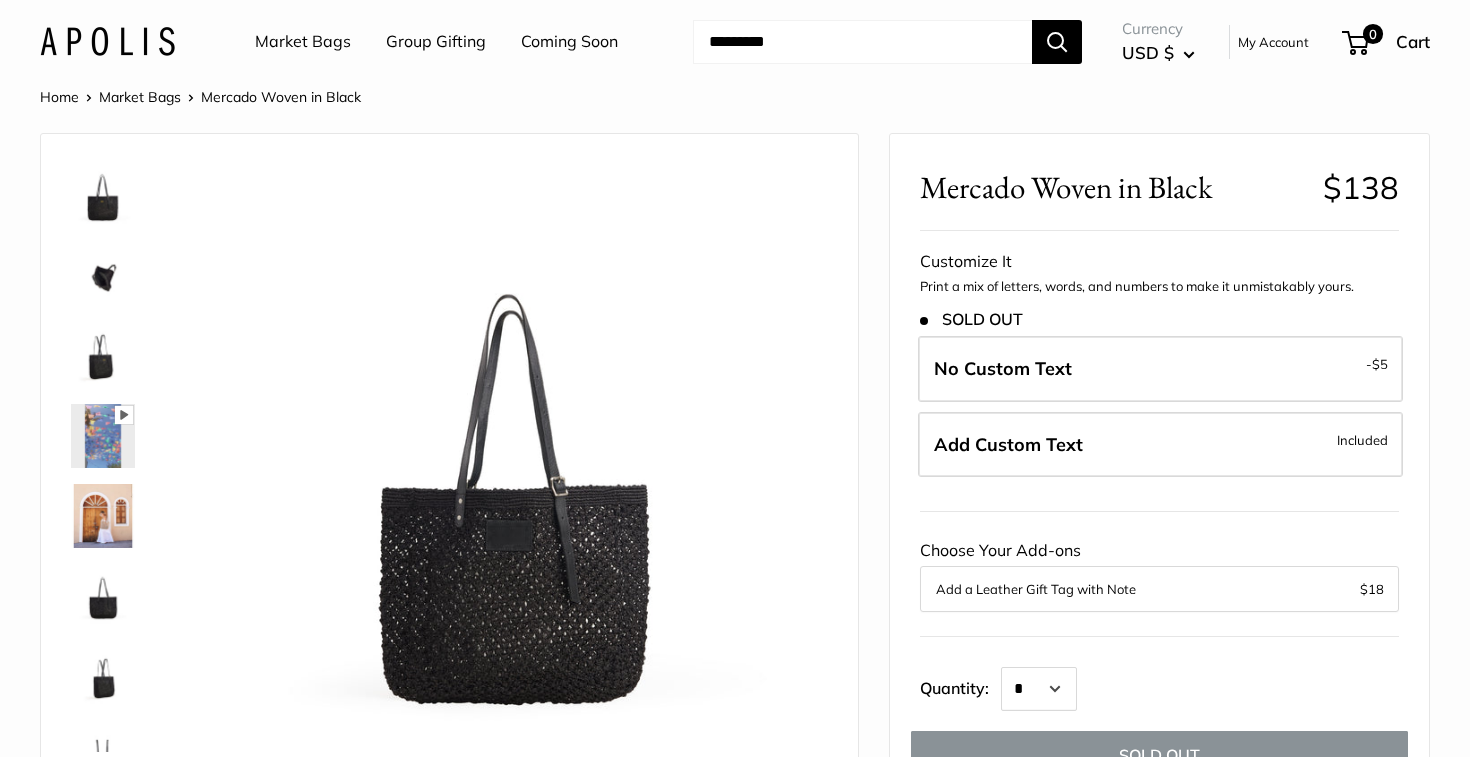 scroll, scrollTop: 0, scrollLeft: 0, axis: both 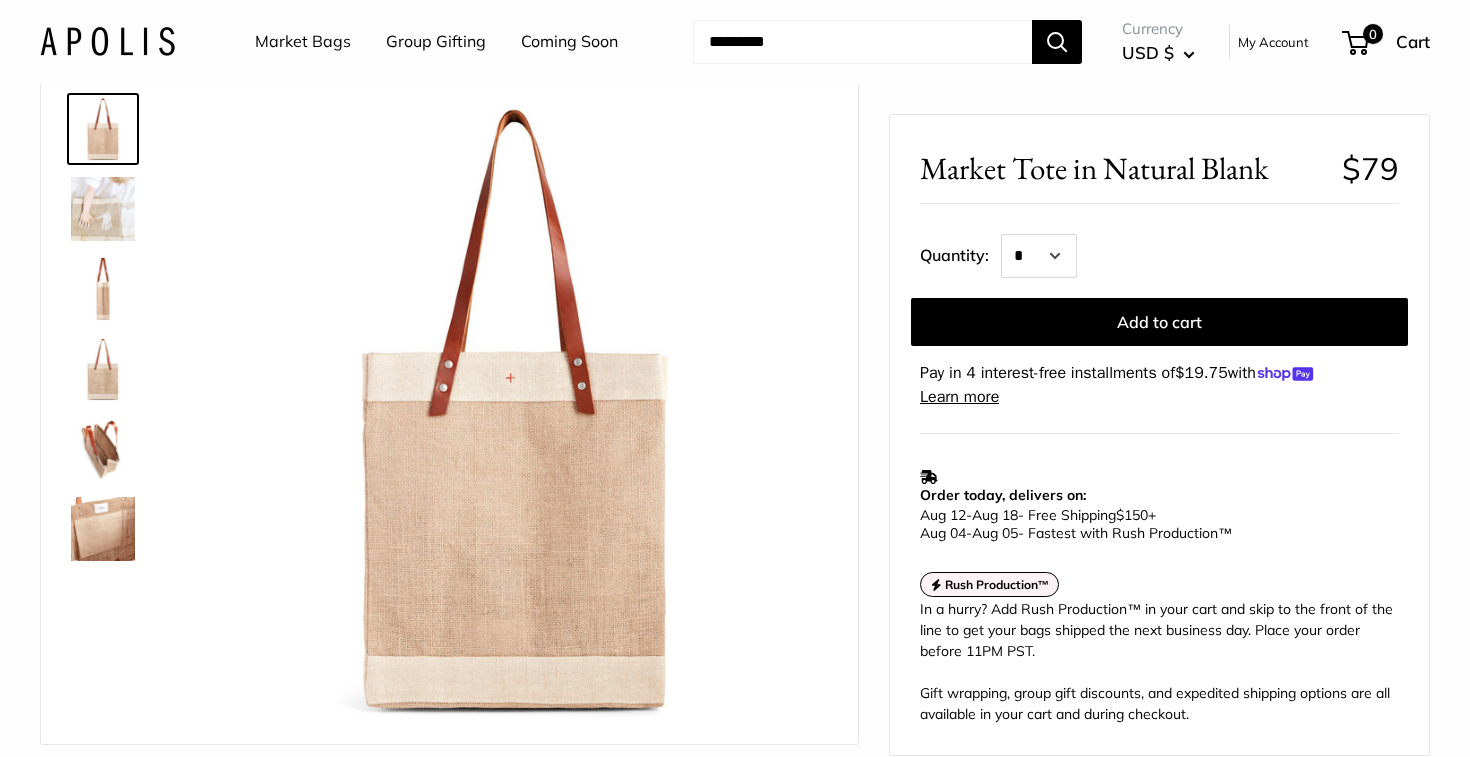click on "Market Bags" at bounding box center (303, 42) 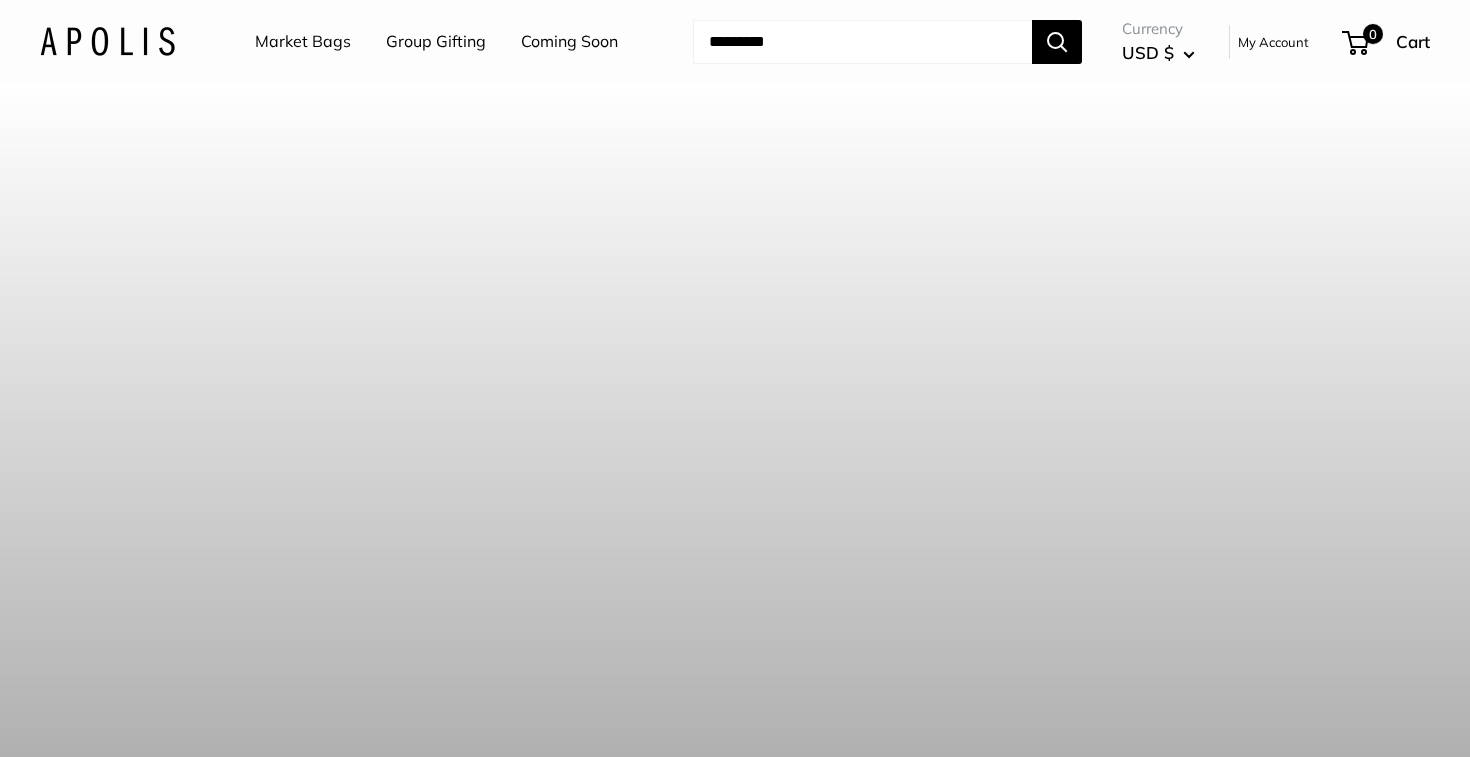scroll, scrollTop: 0, scrollLeft: 0, axis: both 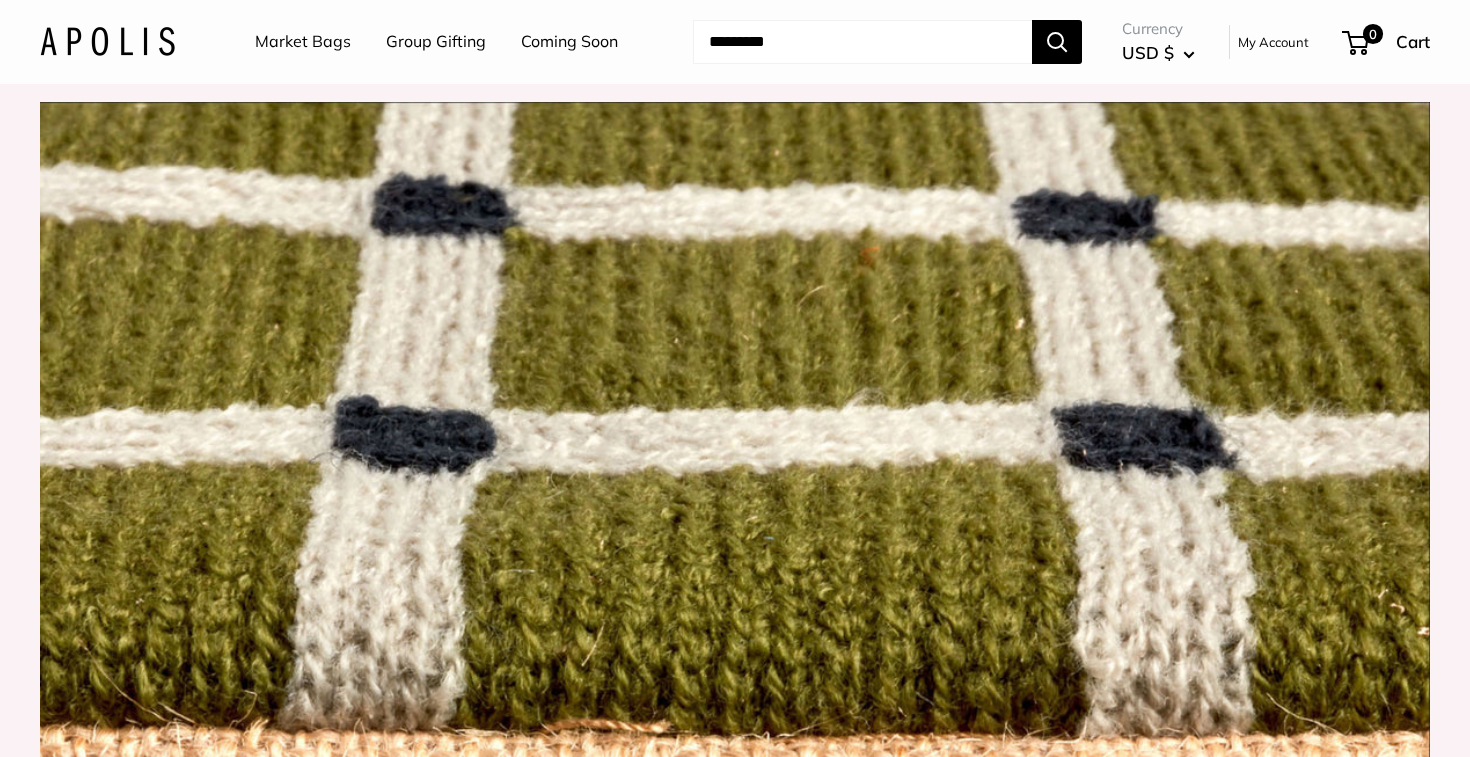 click on "Market Bags" at bounding box center (303, 42) 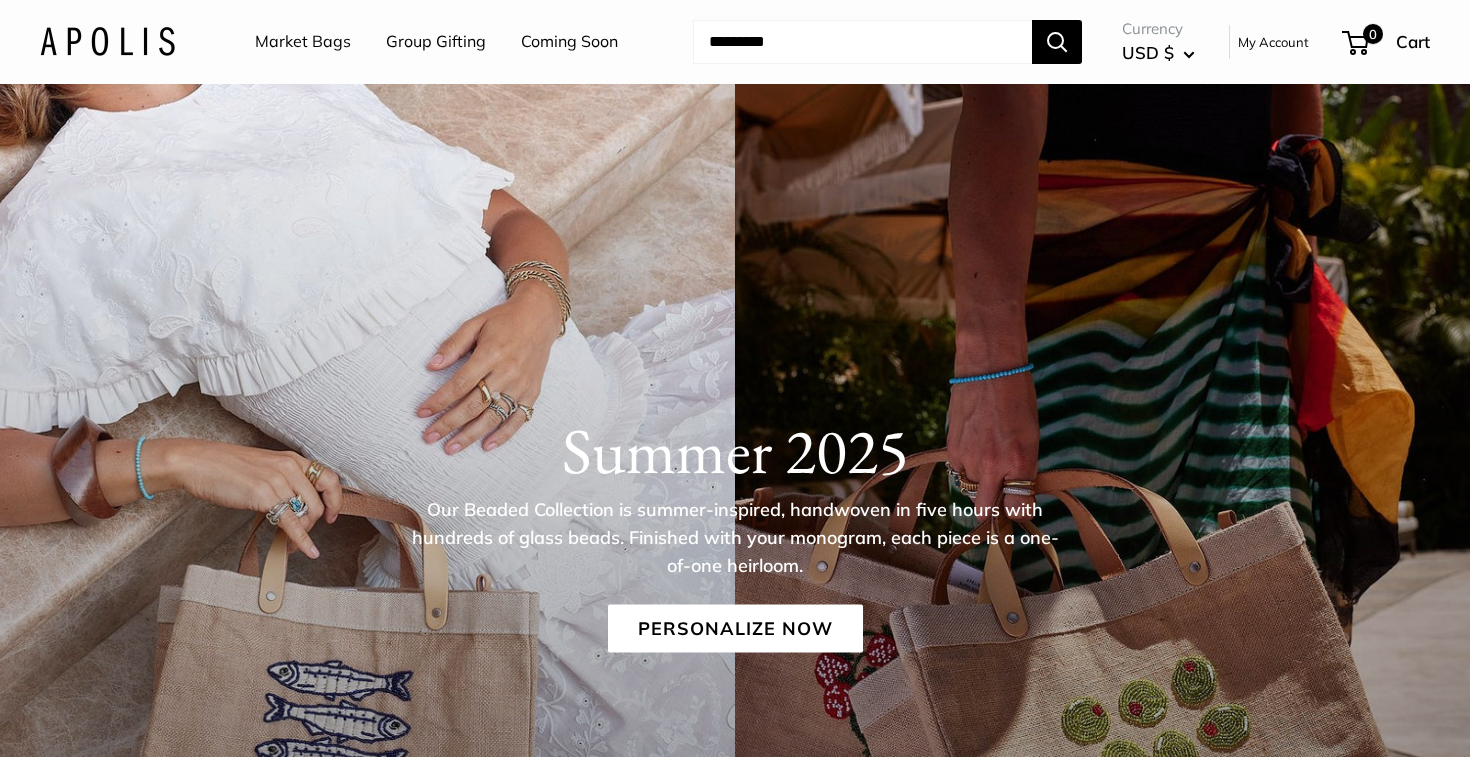 scroll, scrollTop: 0, scrollLeft: 0, axis: both 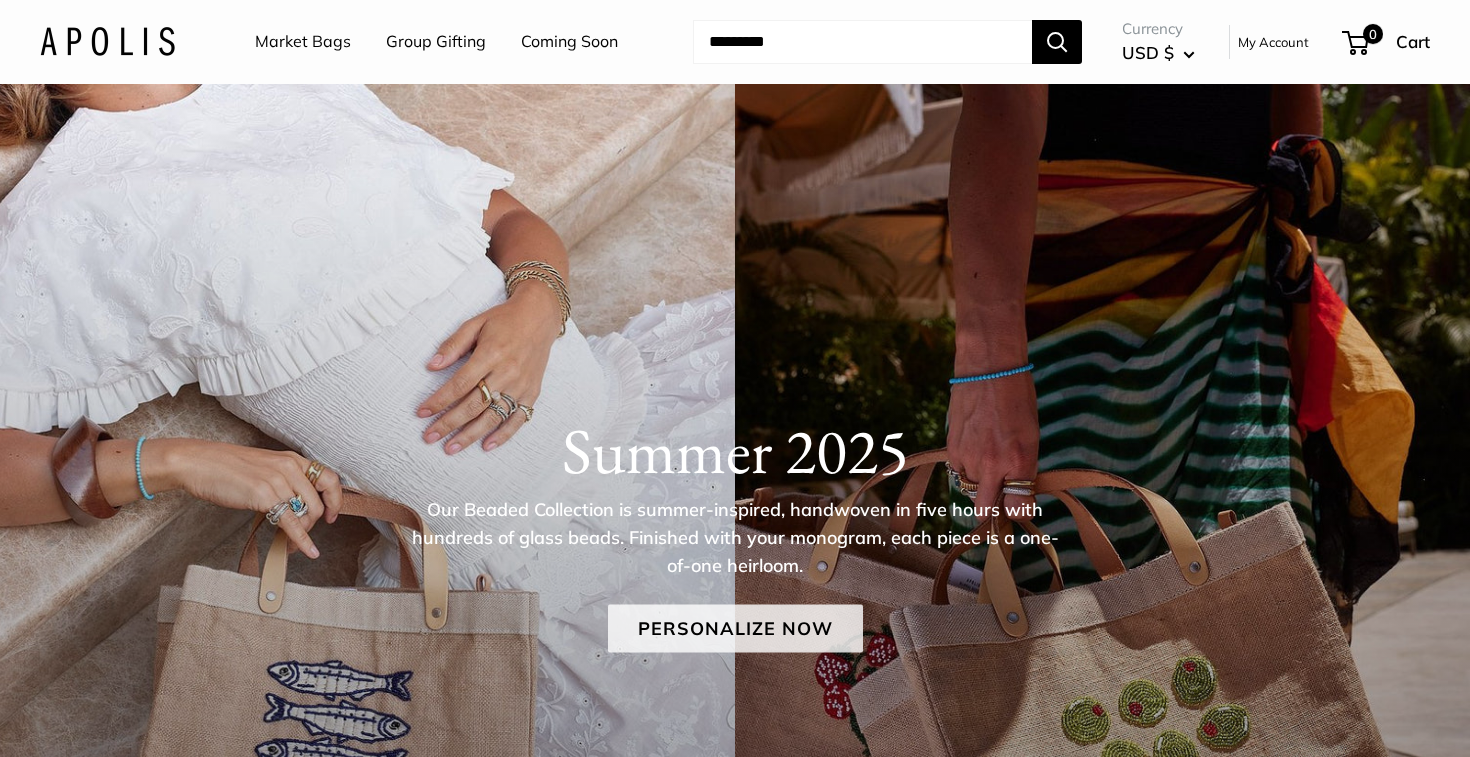 click on "Personalize Now" at bounding box center (735, 628) 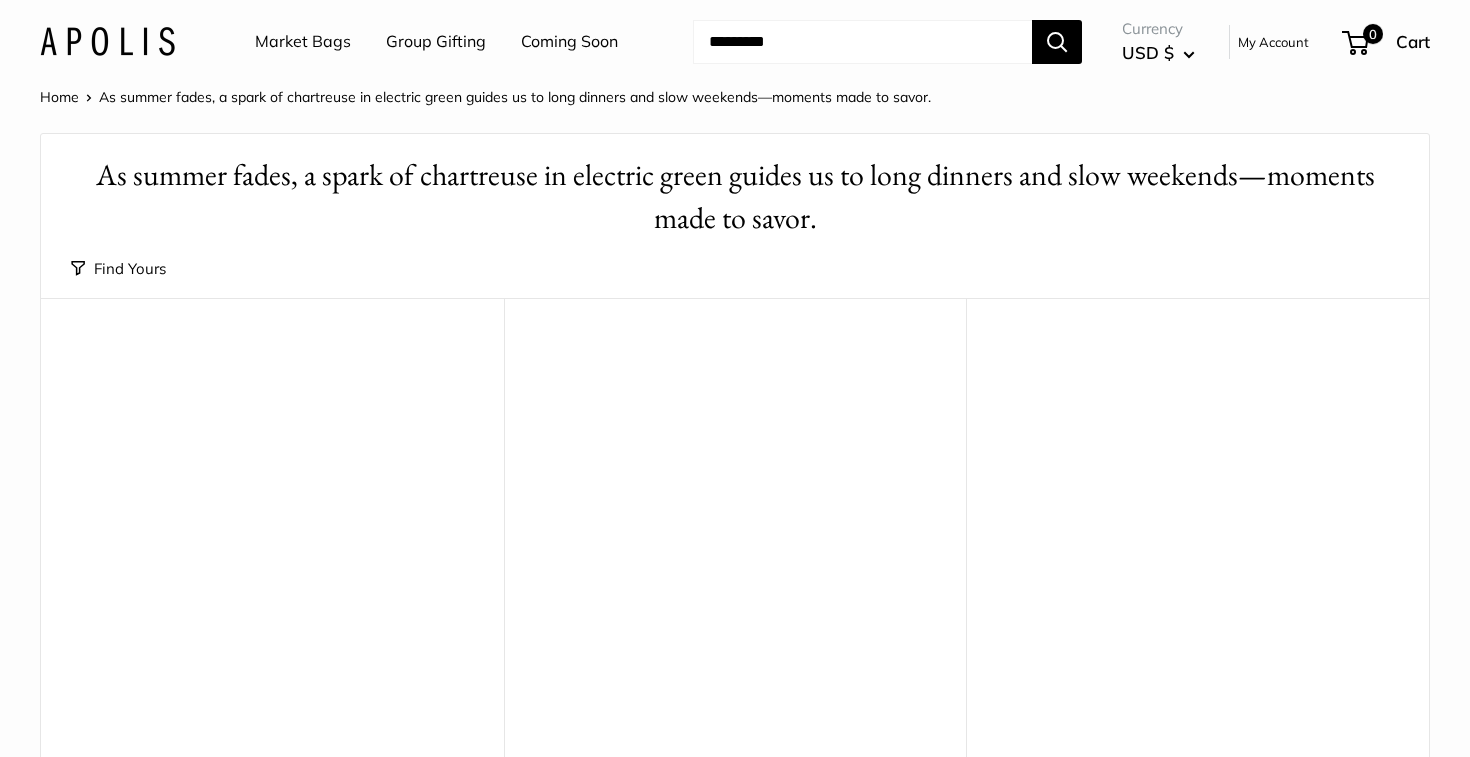 scroll, scrollTop: 0, scrollLeft: 0, axis: both 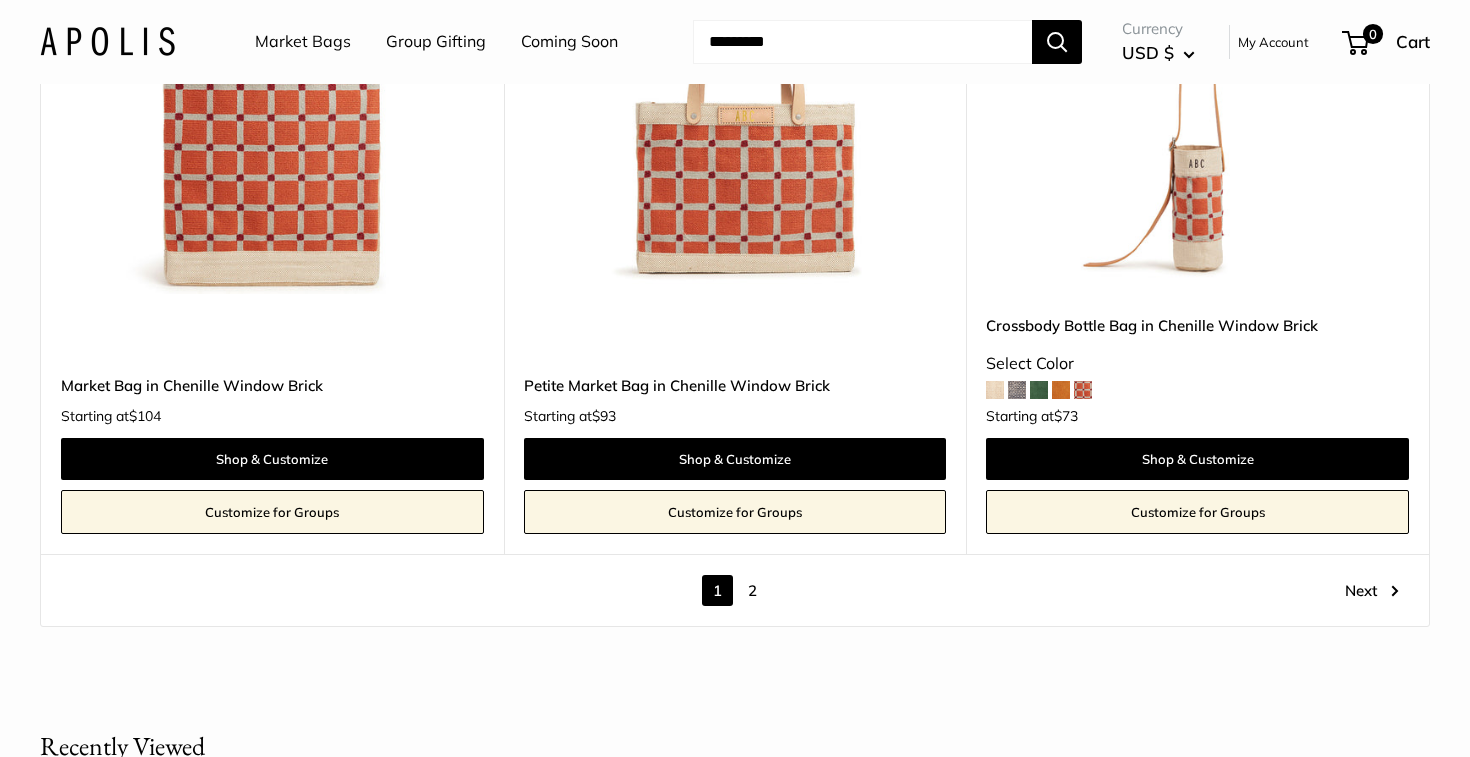 click on "2" at bounding box center (752, 590) 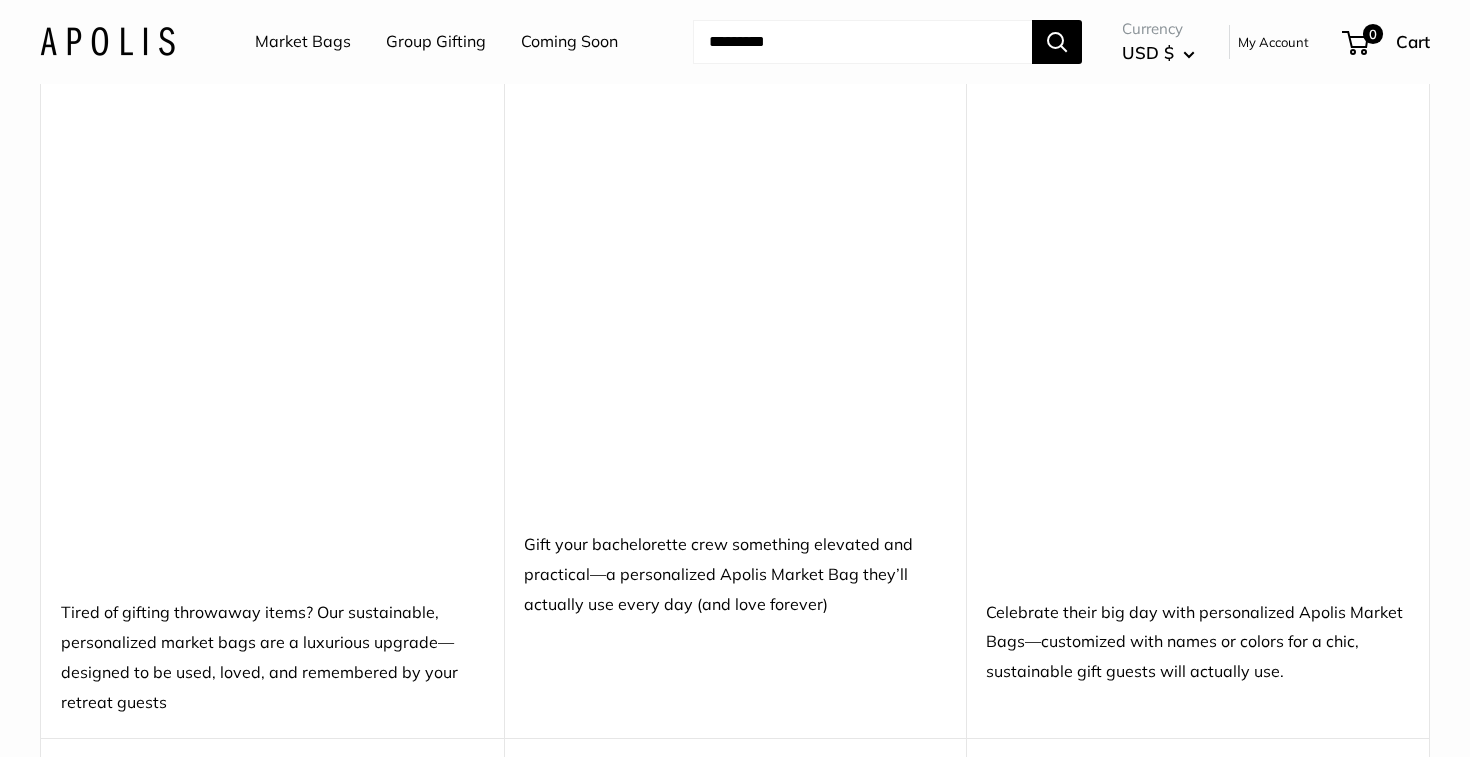 scroll, scrollTop: 4264, scrollLeft: 0, axis: vertical 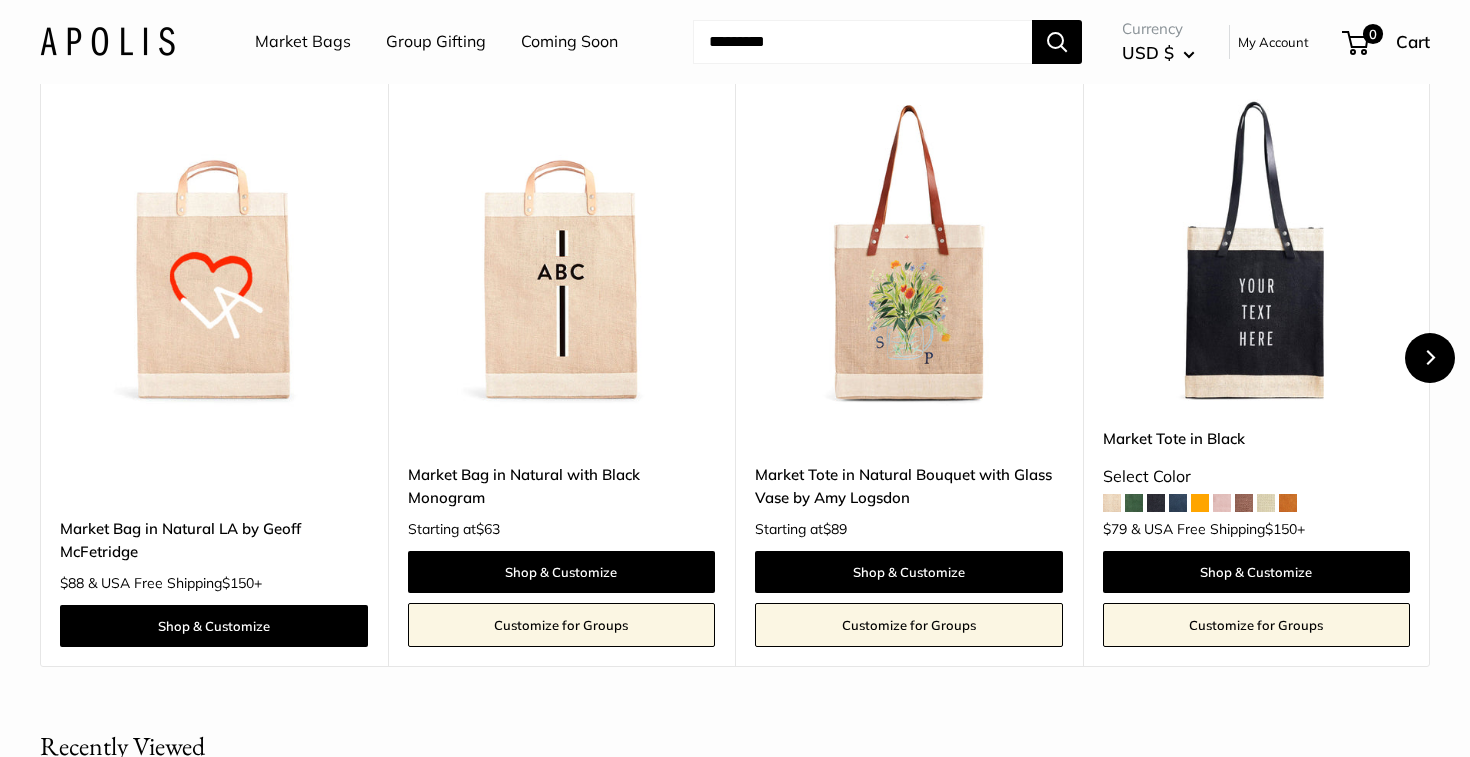 click at bounding box center (1430, 358) 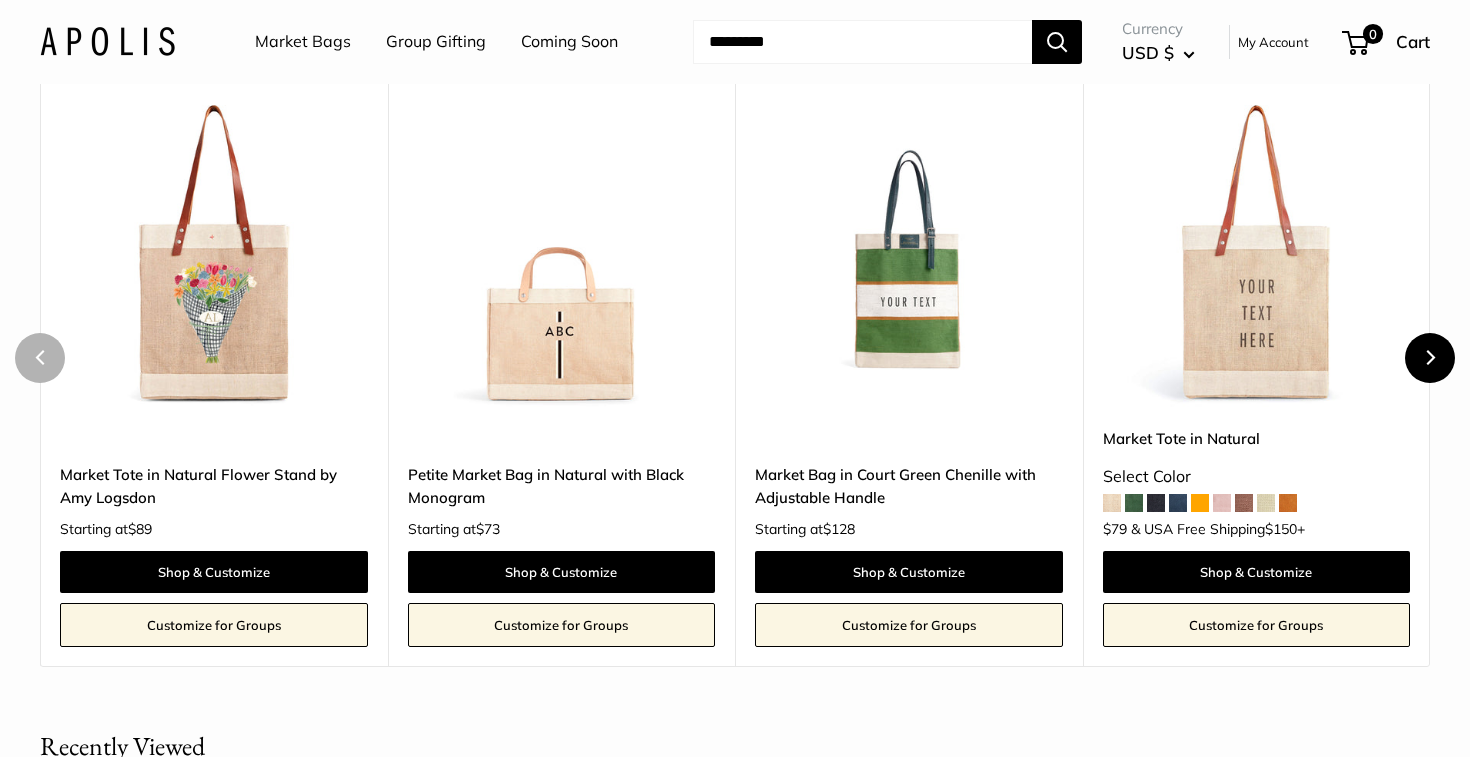 click 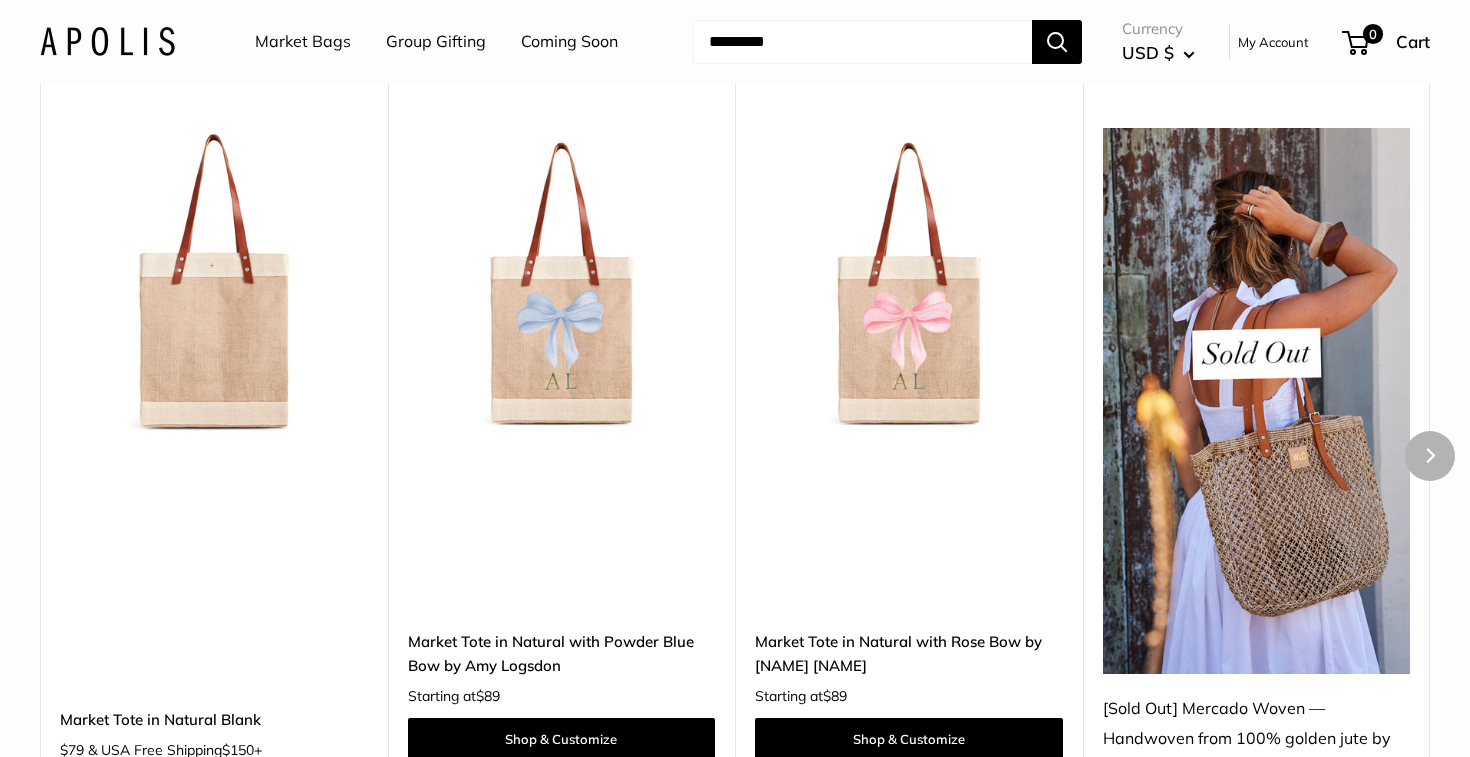 scroll, scrollTop: 6045, scrollLeft: 0, axis: vertical 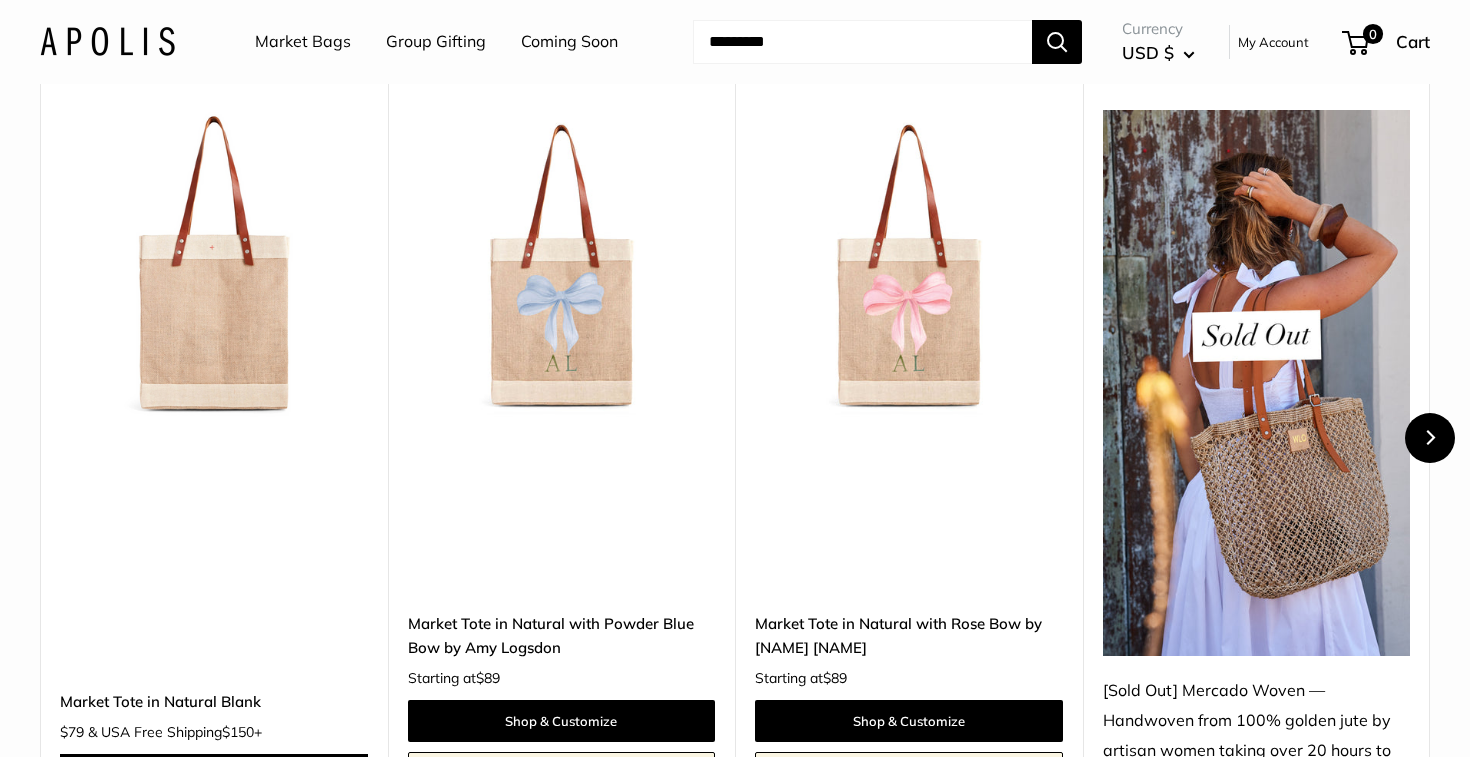 click at bounding box center (1430, 438) 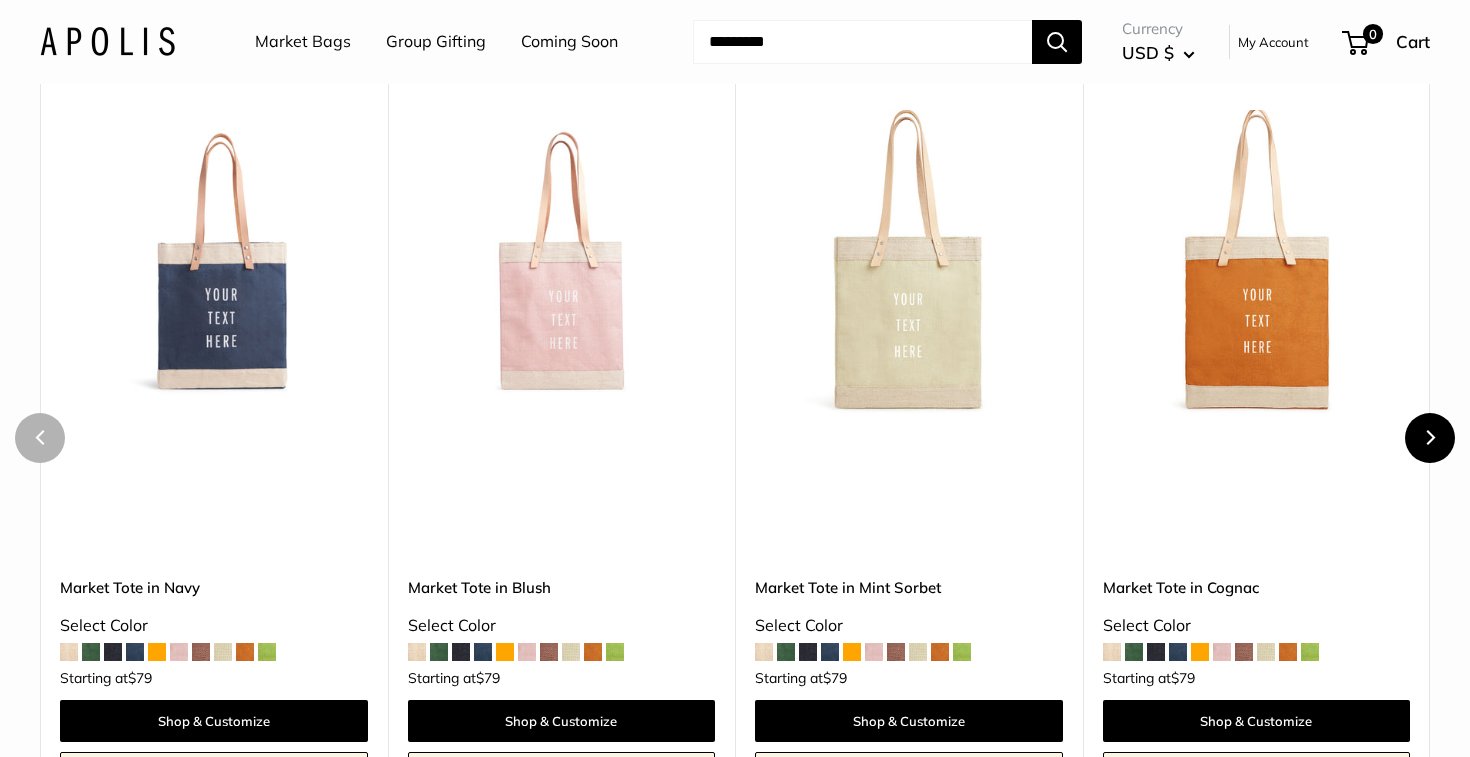 click at bounding box center (1430, 438) 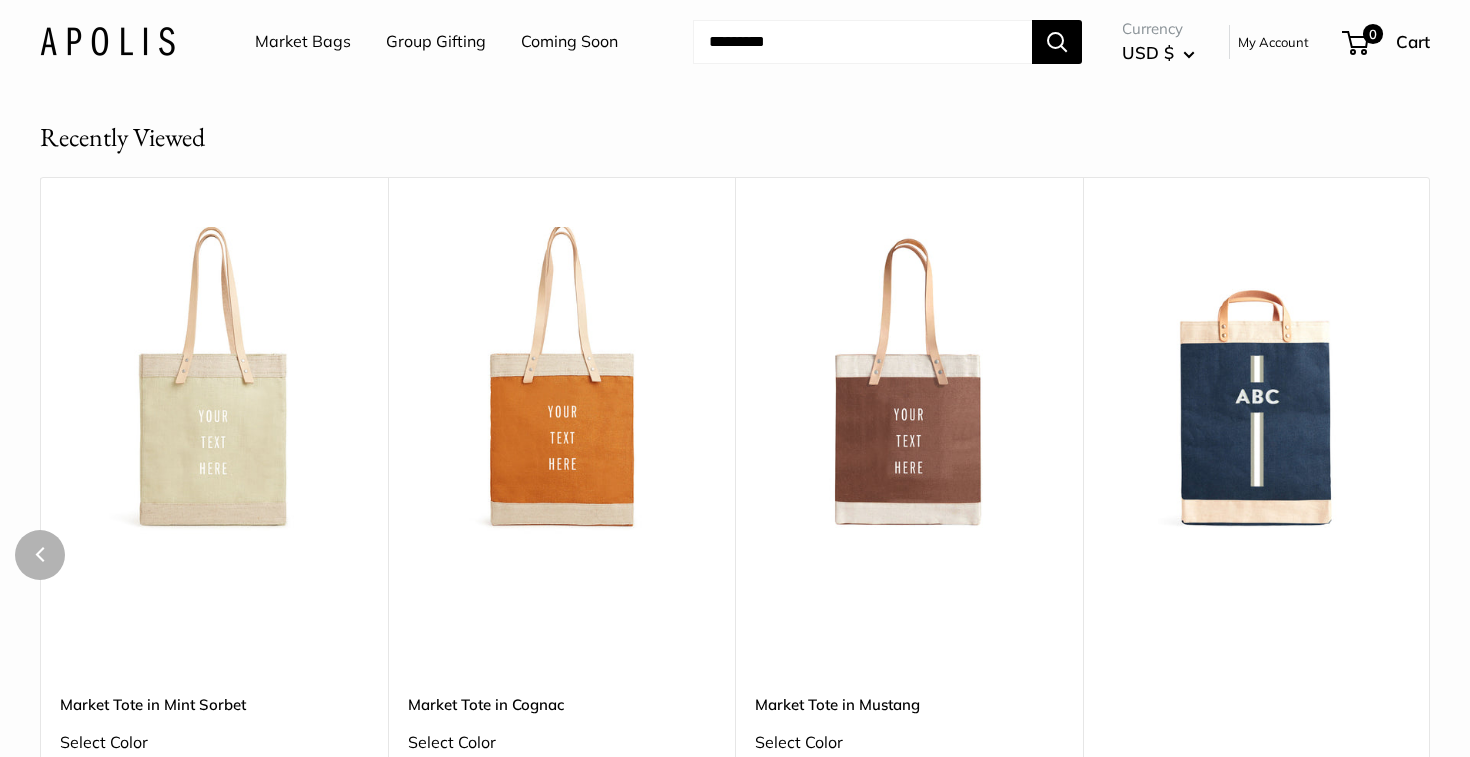 scroll, scrollTop: 5527, scrollLeft: 0, axis: vertical 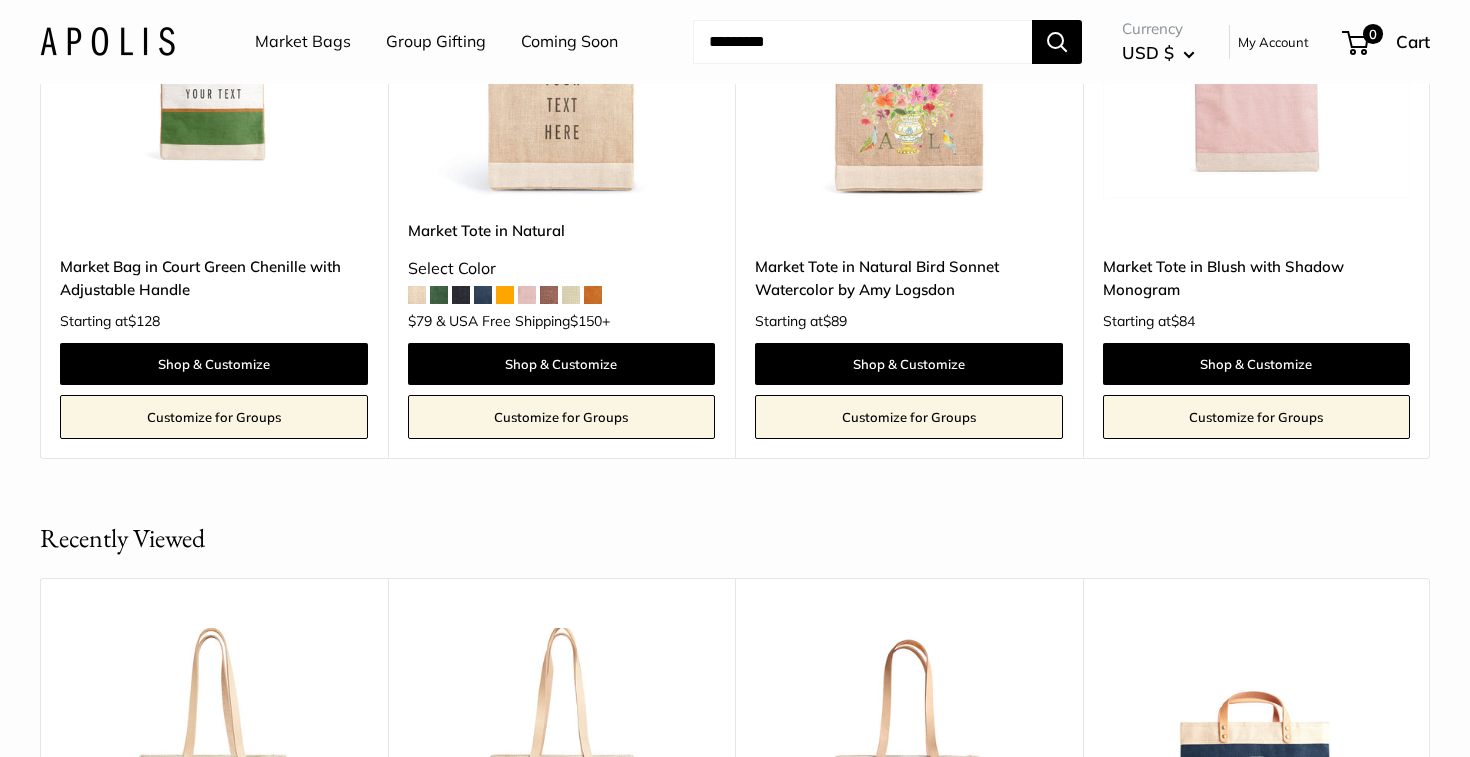 click on "Group Gifting" at bounding box center [436, 42] 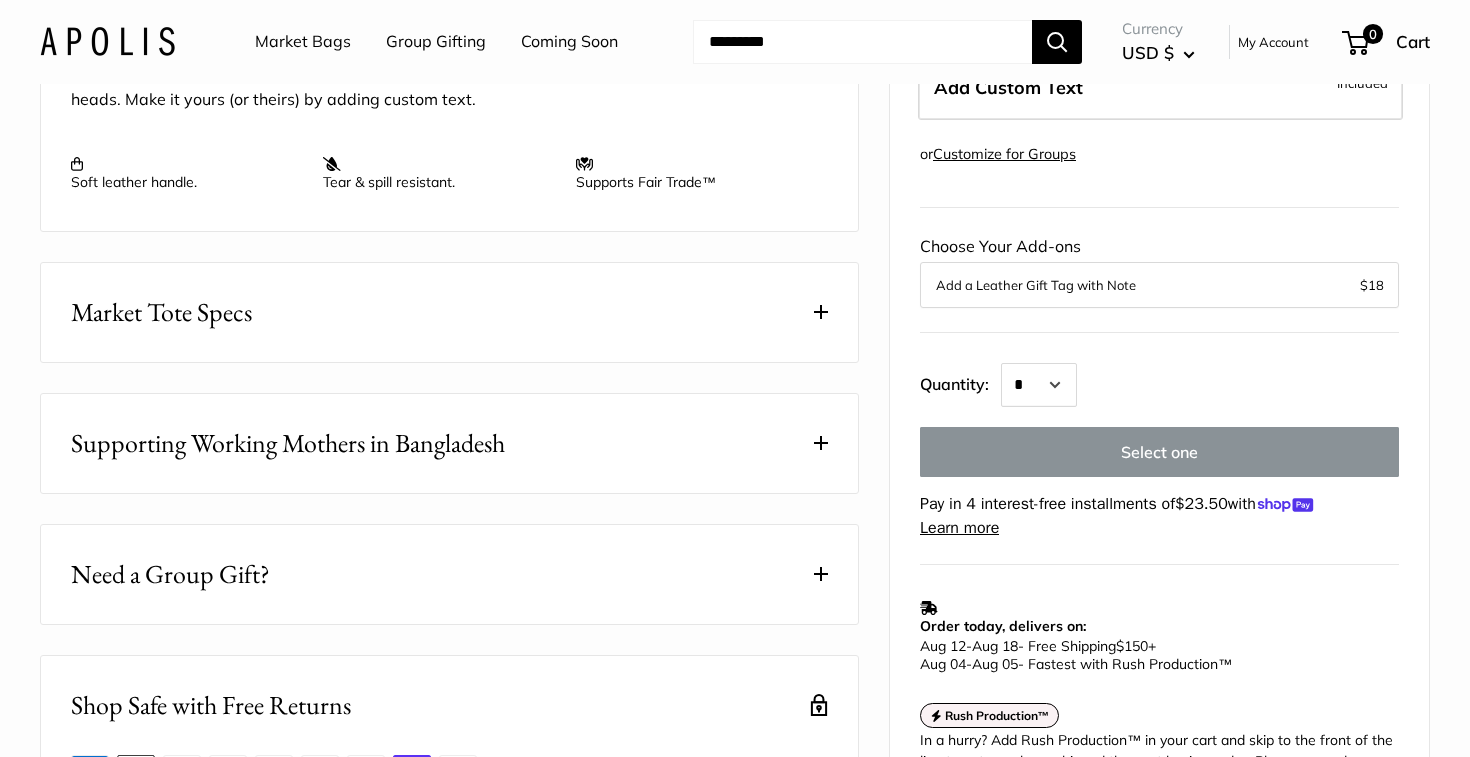 scroll, scrollTop: 0, scrollLeft: 0, axis: both 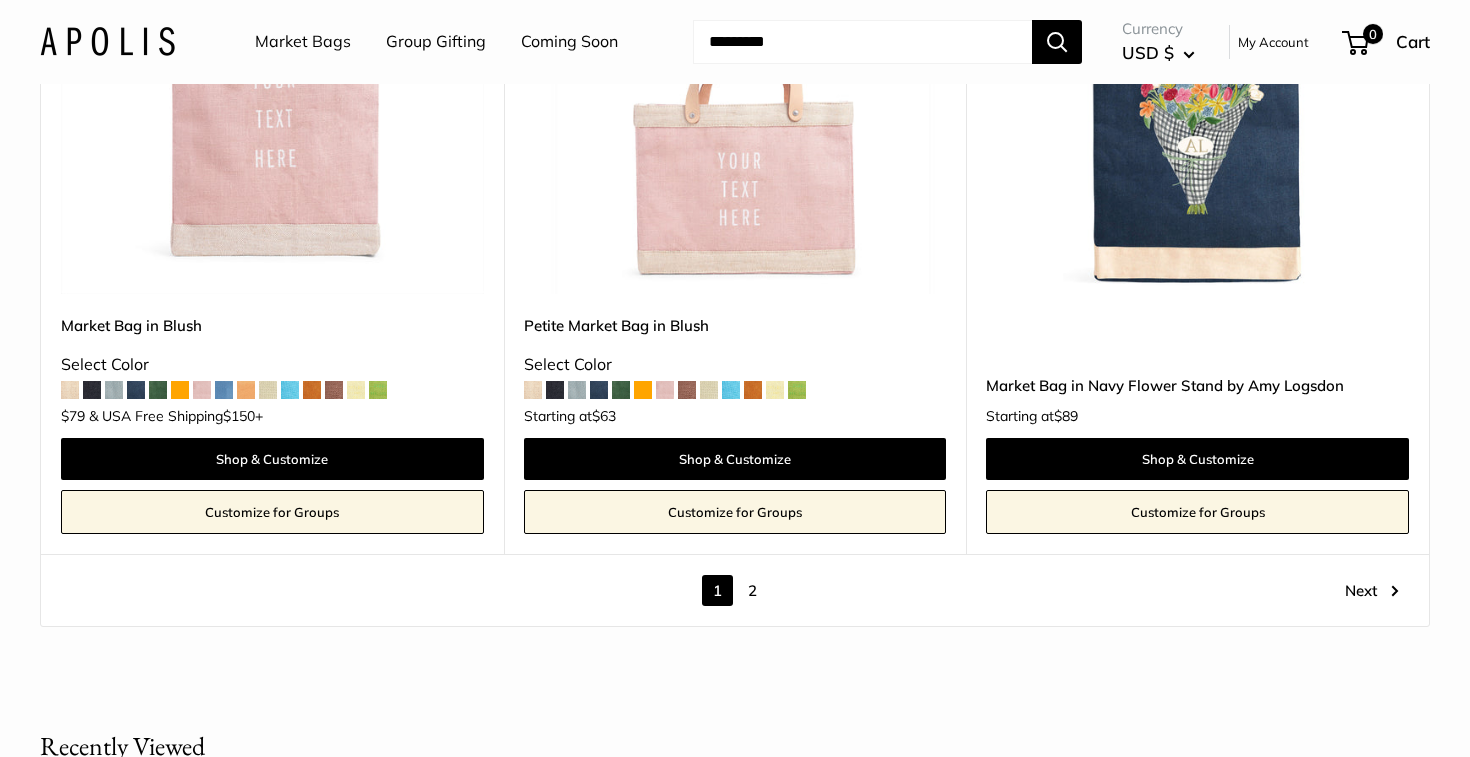 click on "2" at bounding box center [752, 590] 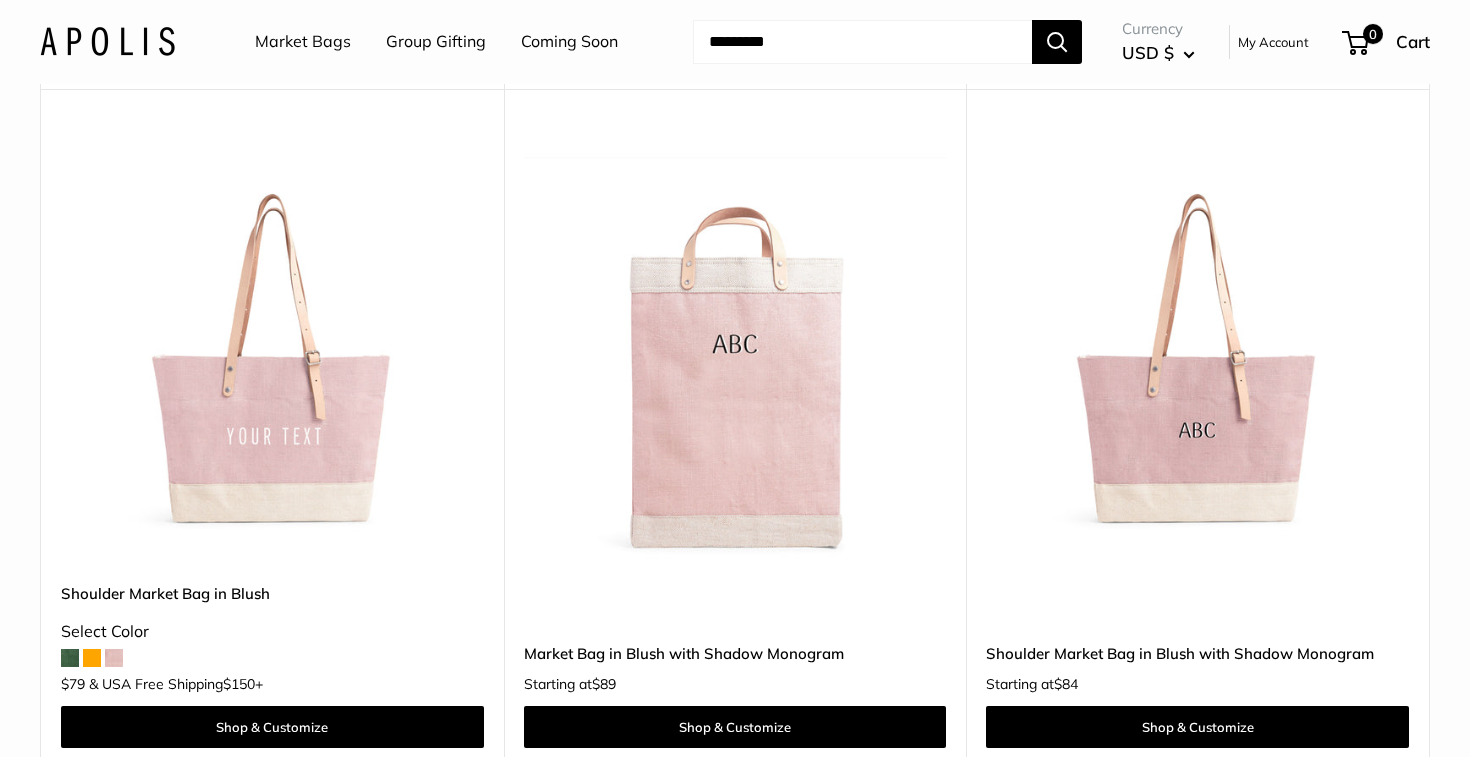 scroll, scrollTop: 7398, scrollLeft: 0, axis: vertical 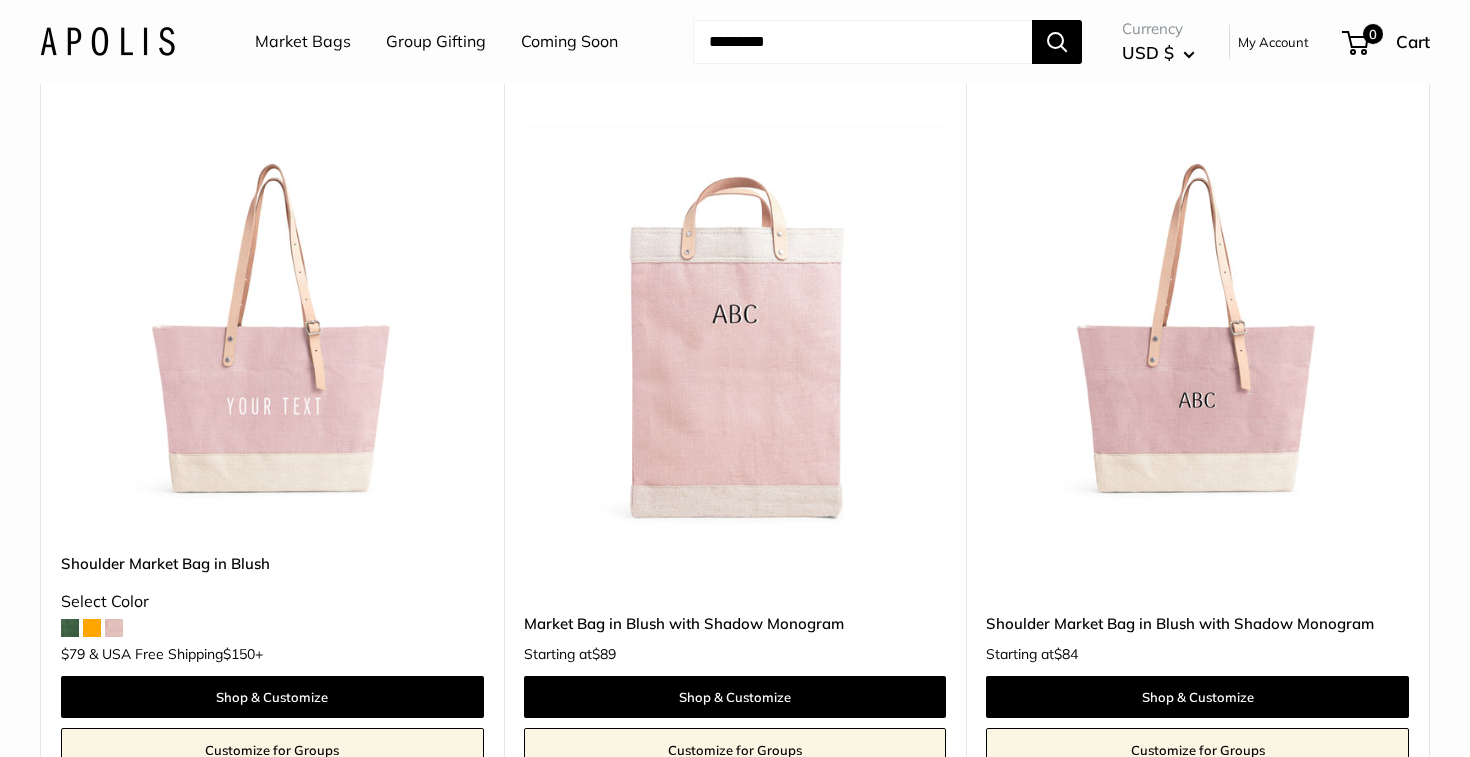 click at bounding box center (0, 0) 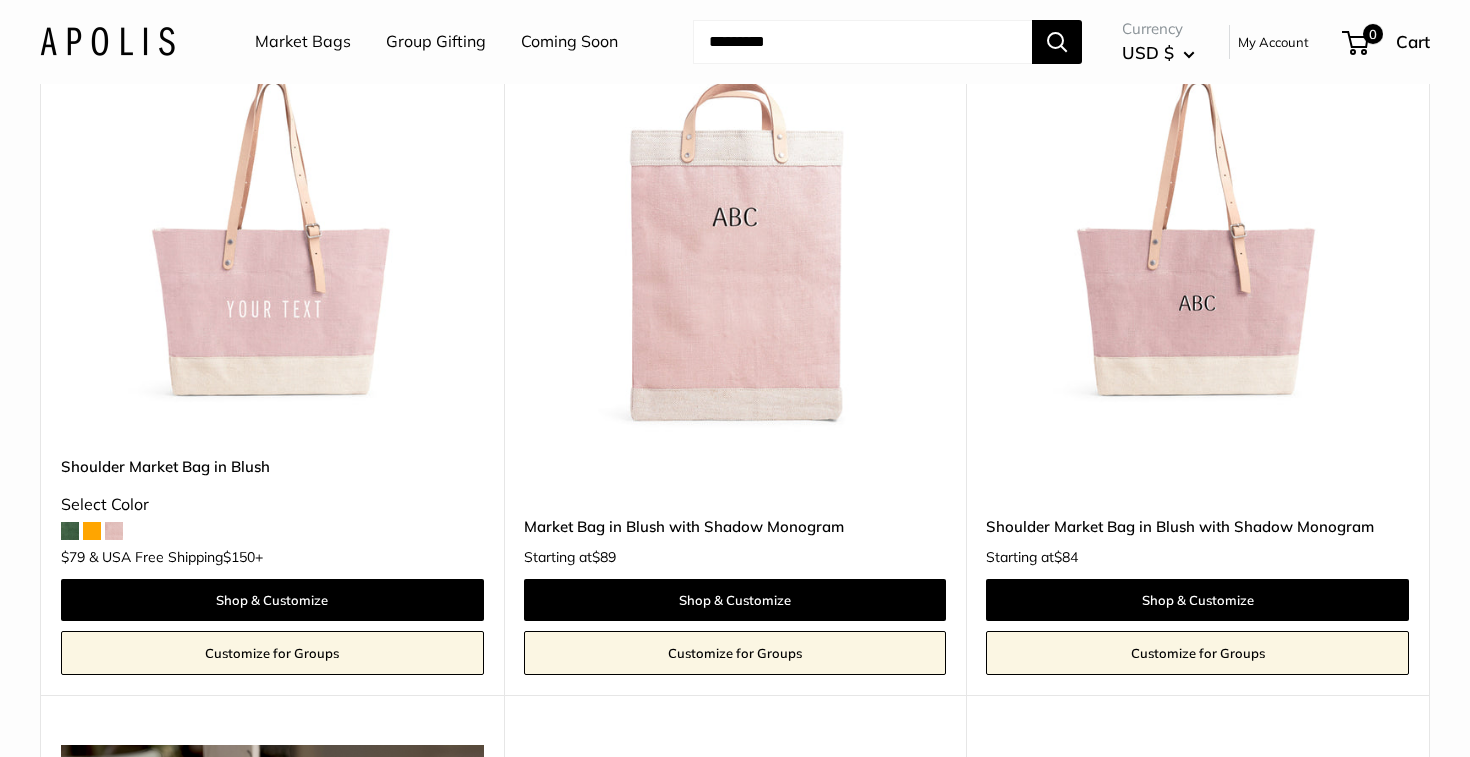 scroll, scrollTop: 7501, scrollLeft: 0, axis: vertical 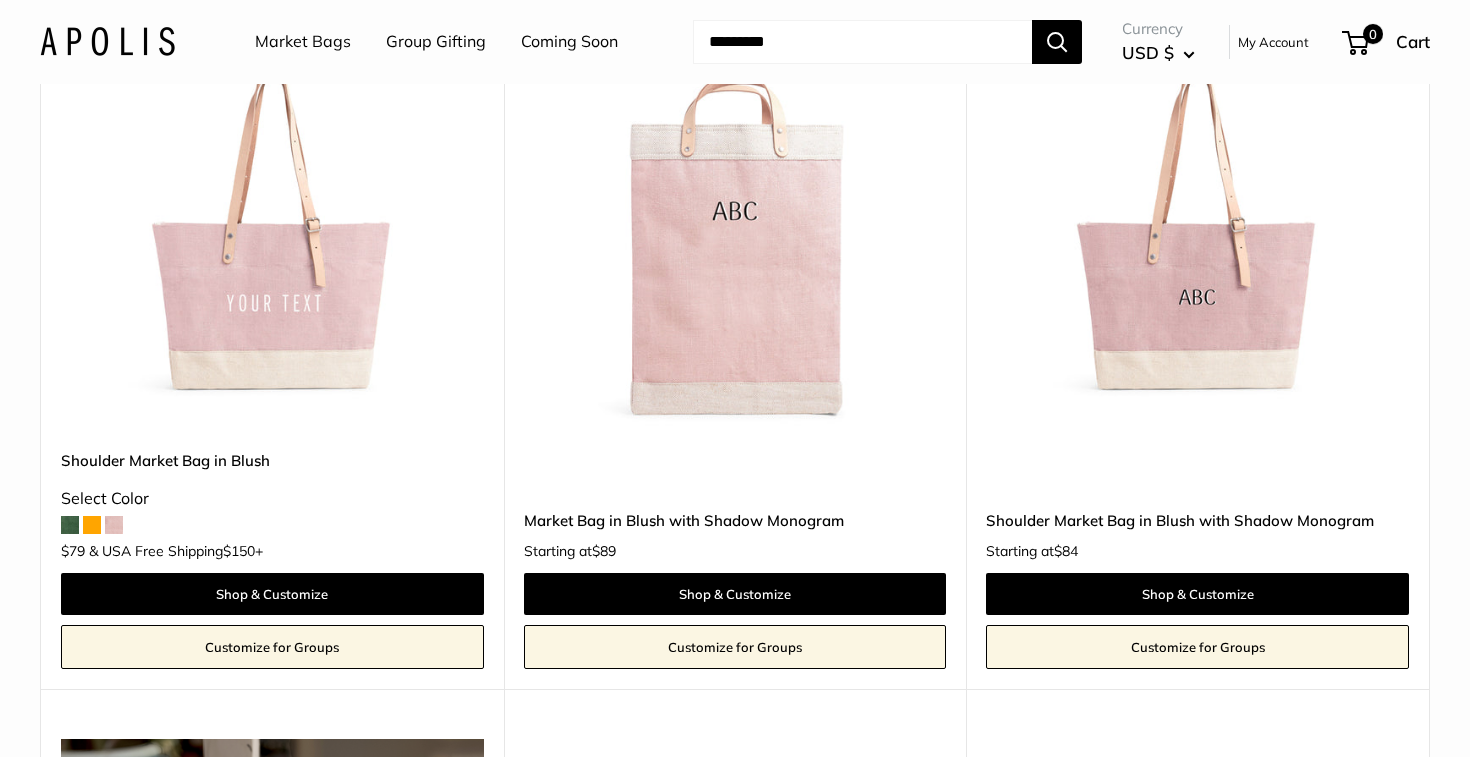click at bounding box center (70, 525) 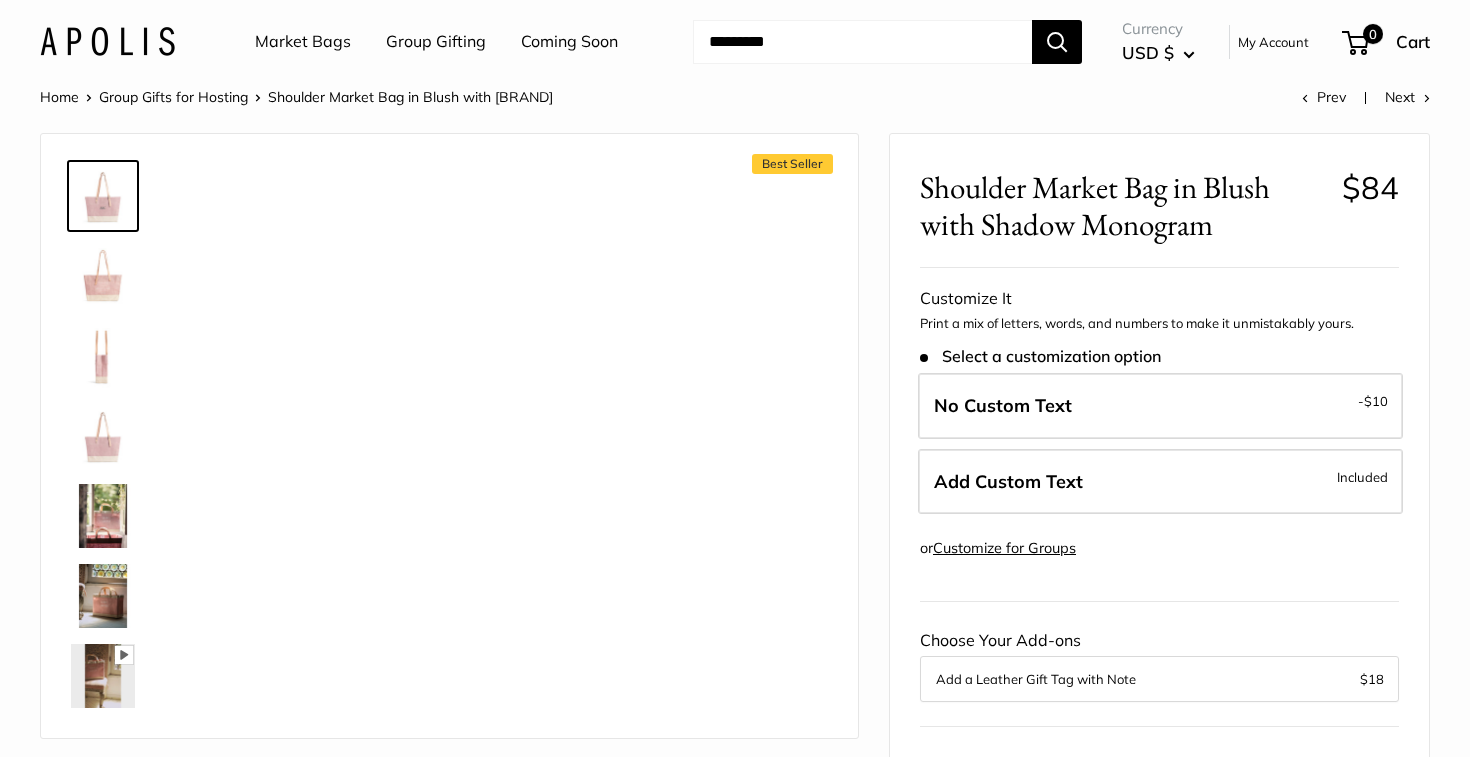 scroll, scrollTop: 0, scrollLeft: 0, axis: both 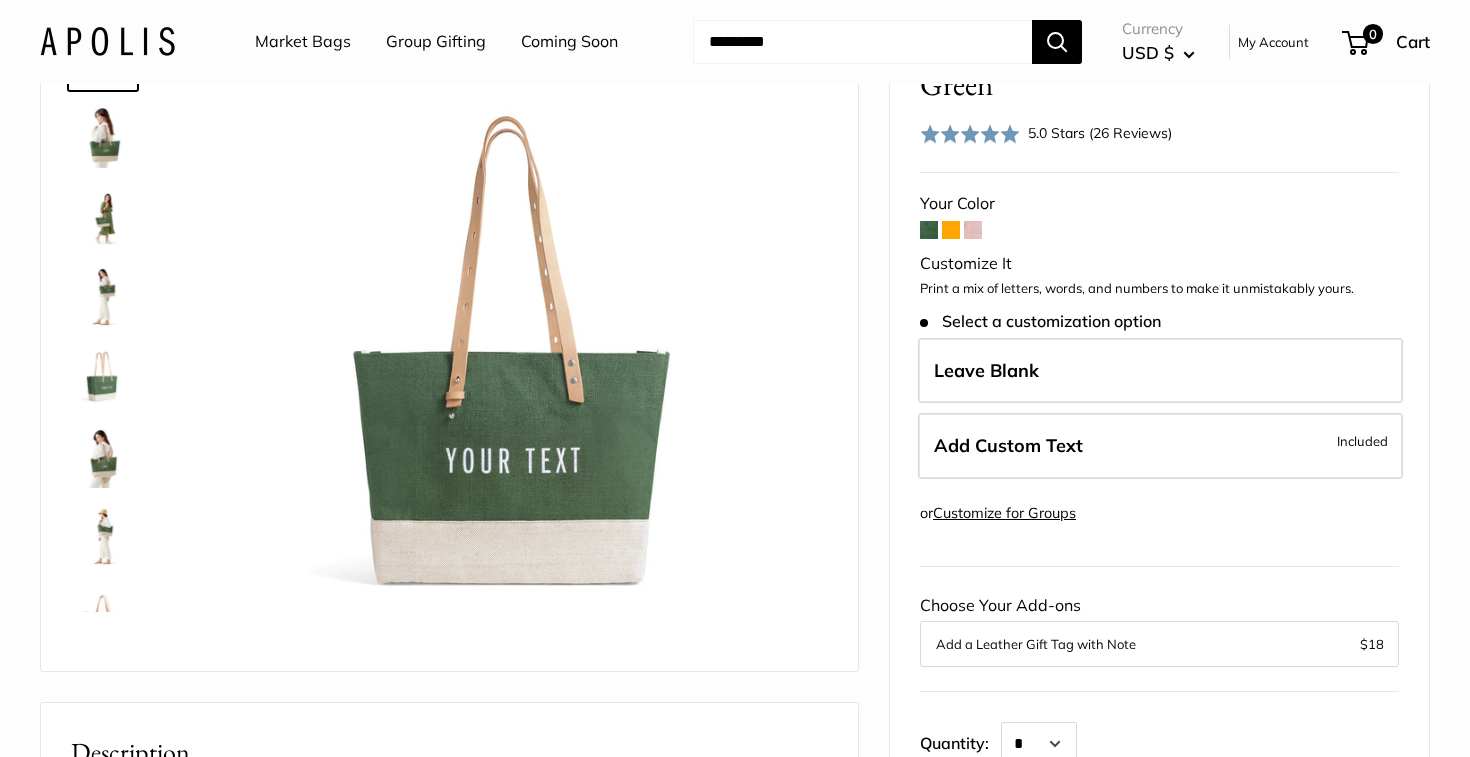 click at bounding box center (103, 136) 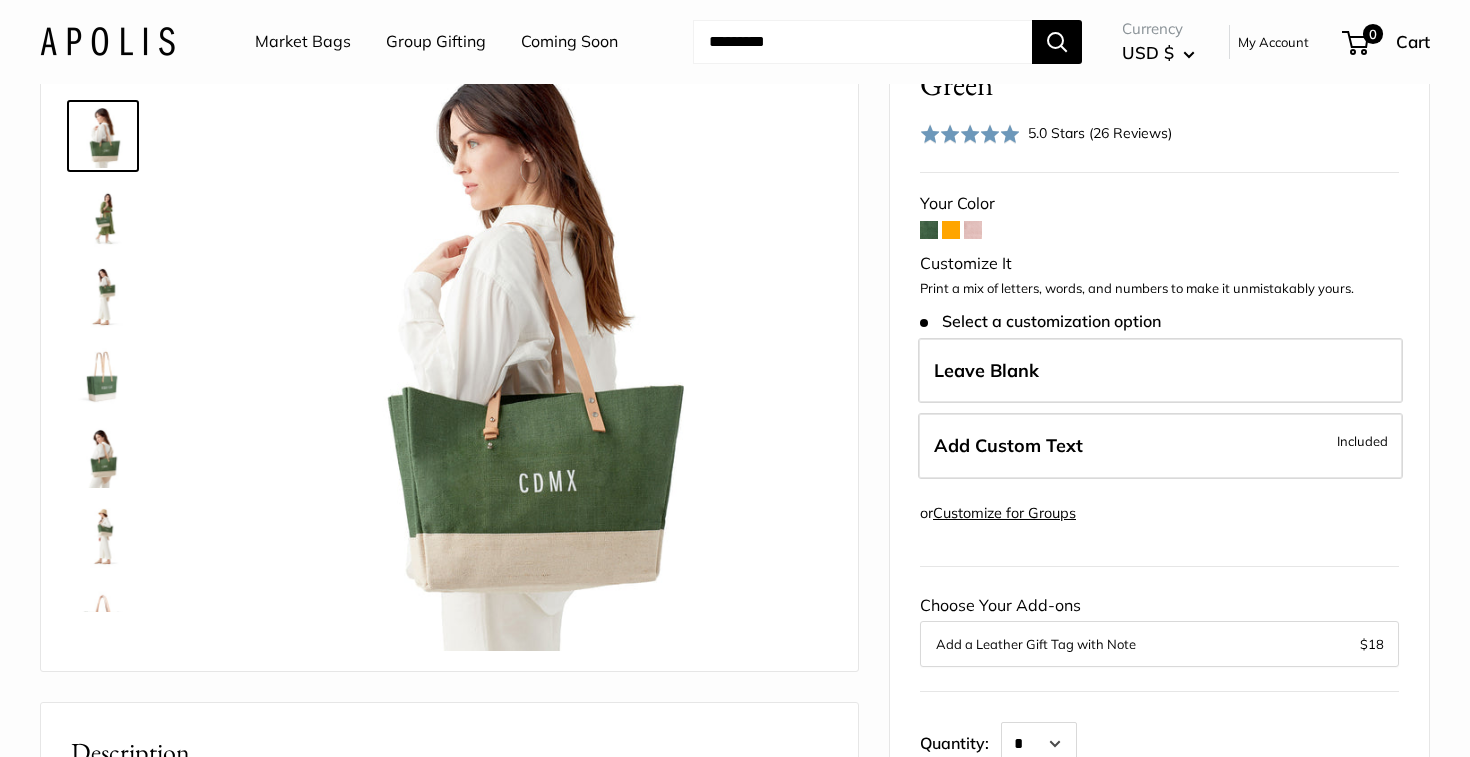 click at bounding box center [103, 216] 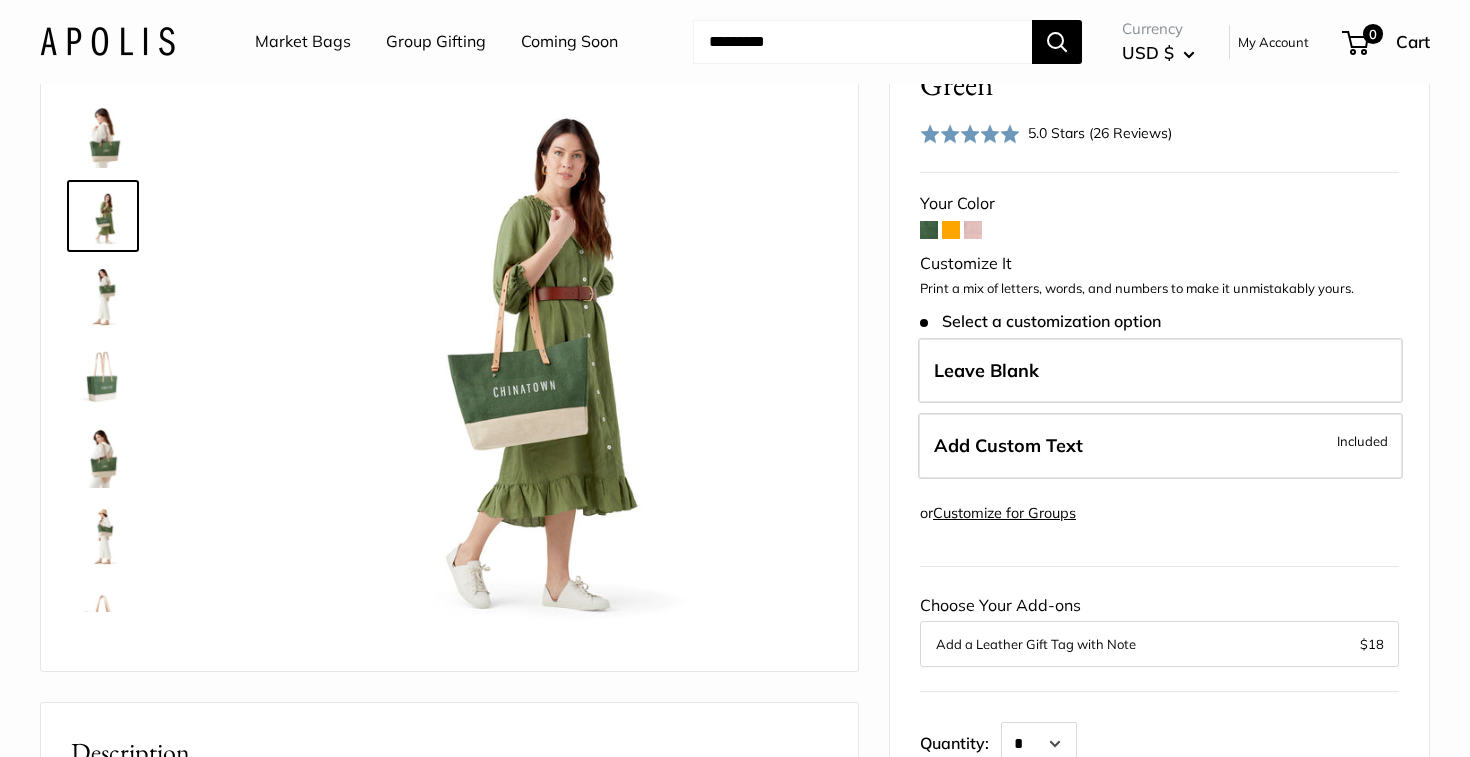 click at bounding box center (103, 296) 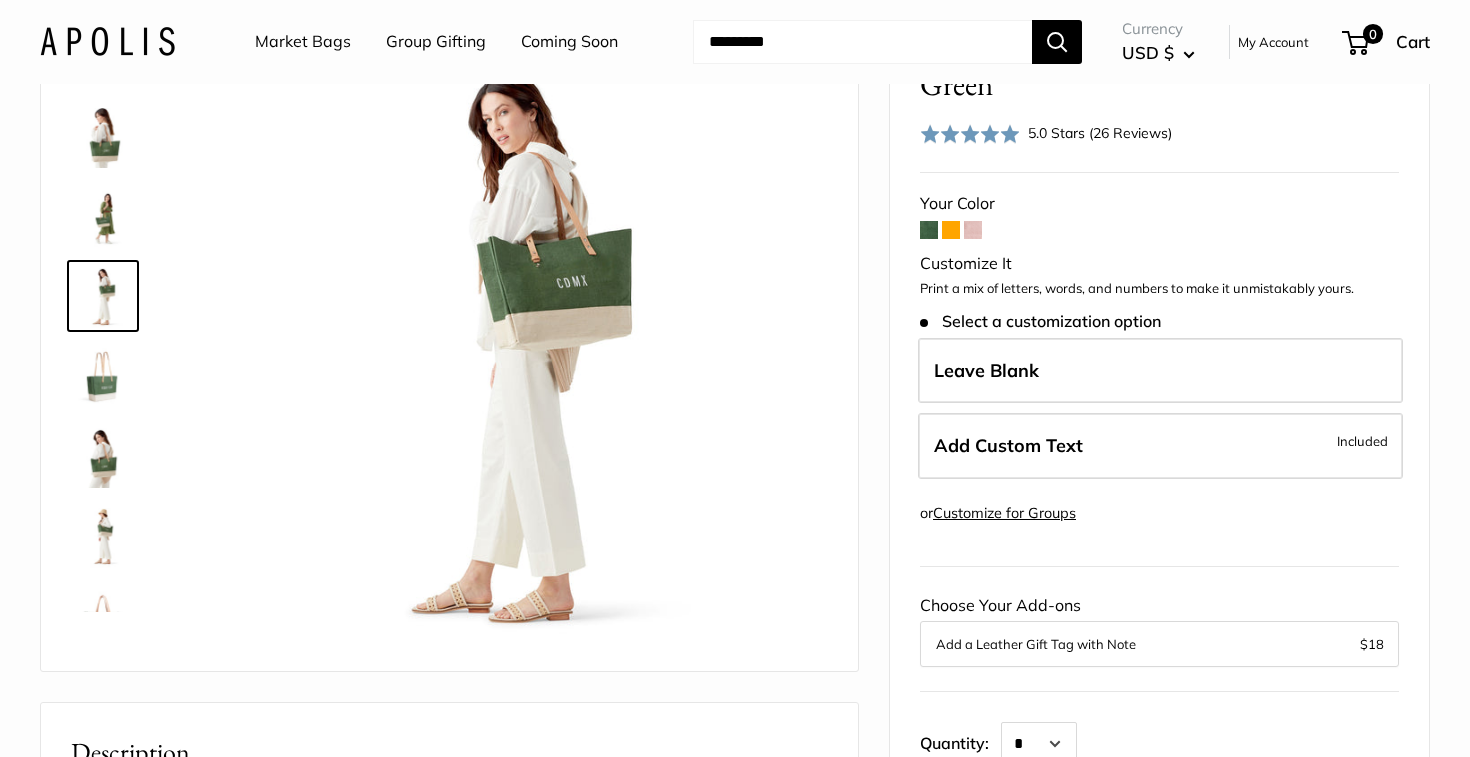 click at bounding box center [103, 376] 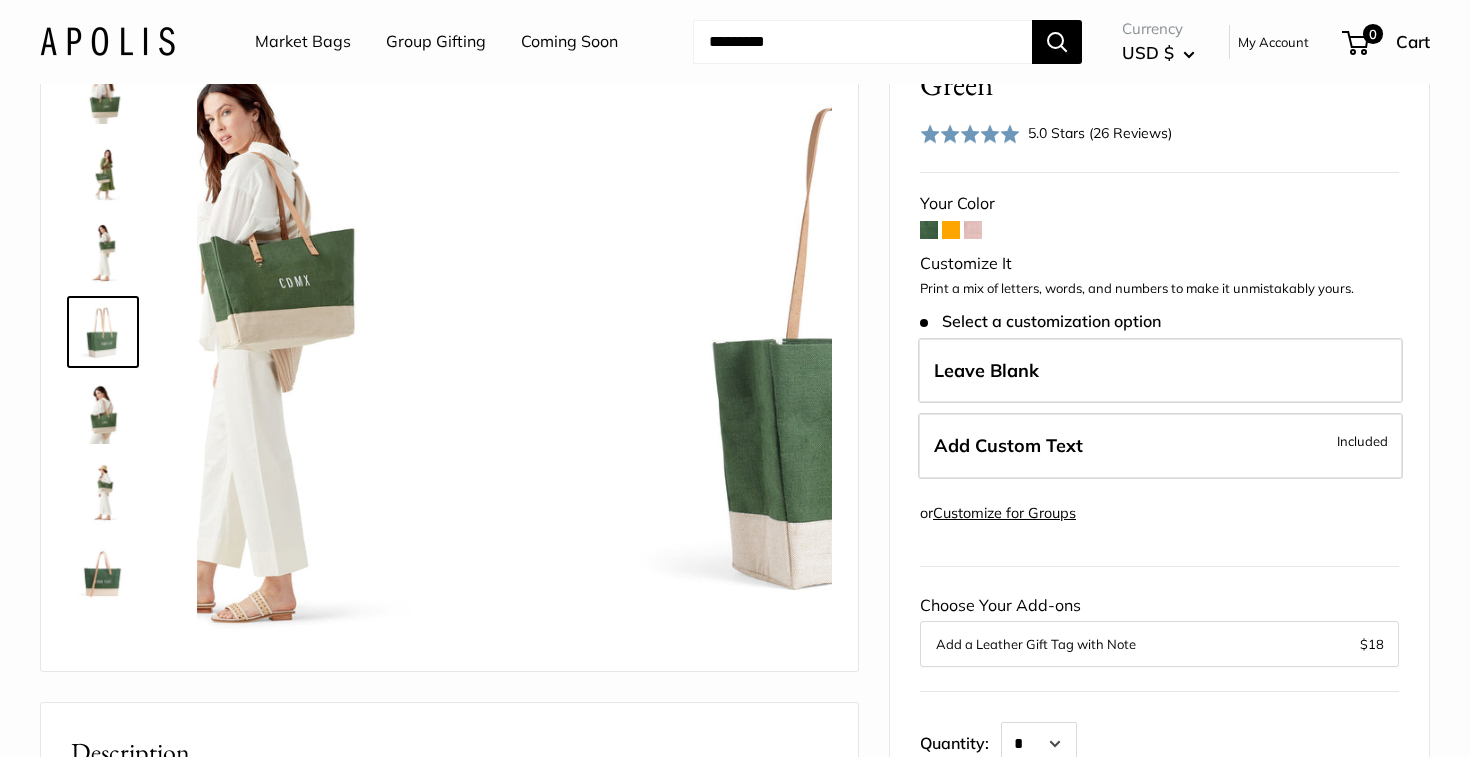 scroll, scrollTop: 62, scrollLeft: 0, axis: vertical 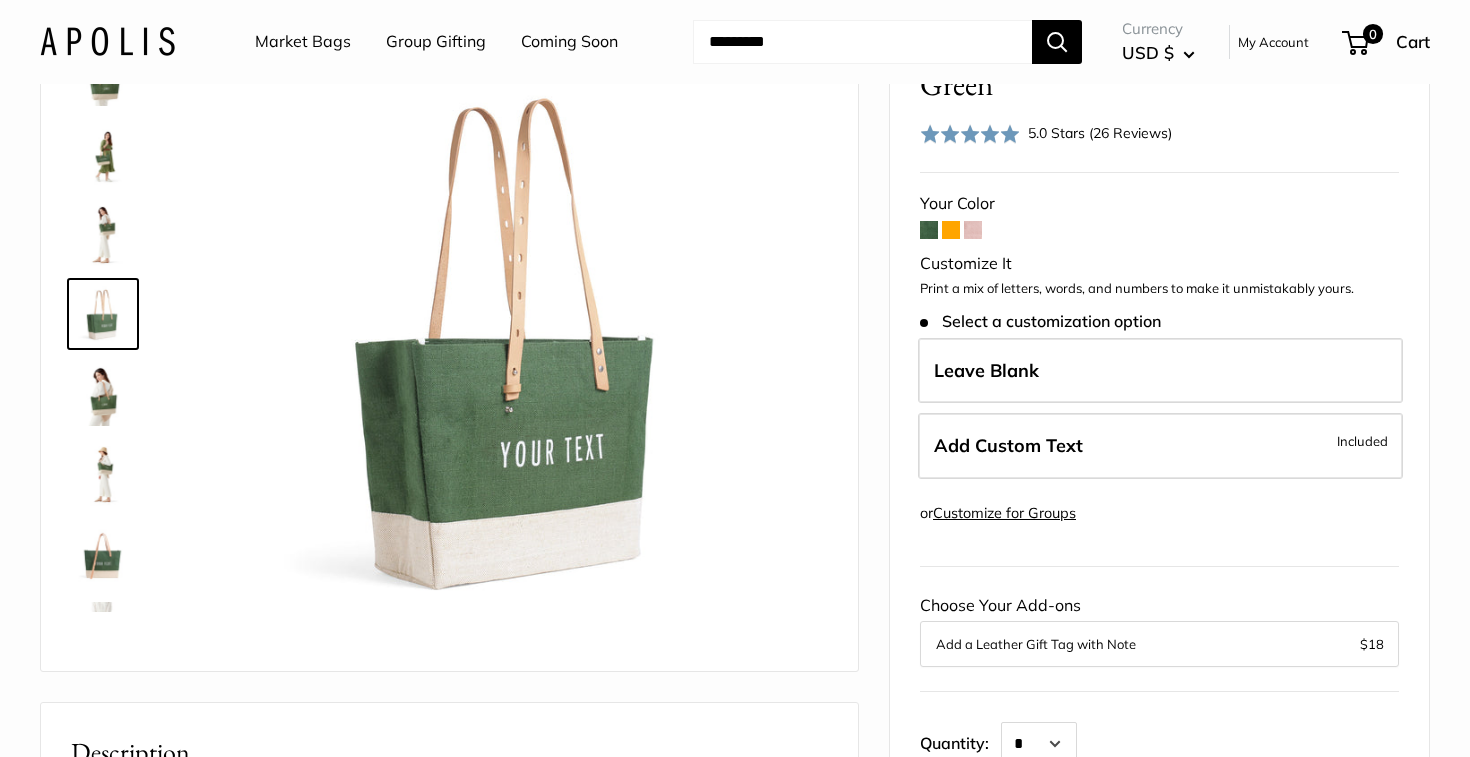 click at bounding box center (111, 312) 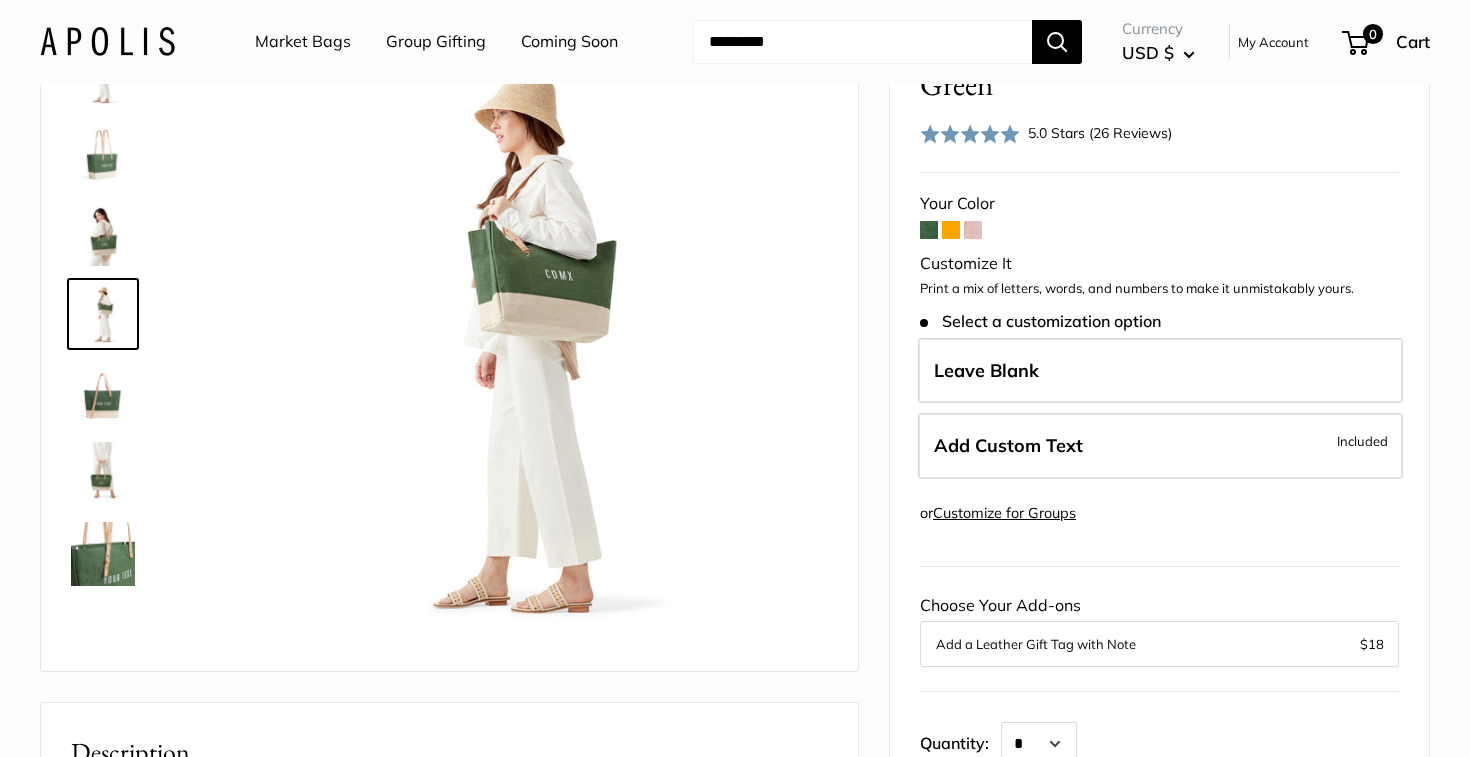 click at bounding box center (103, 554) 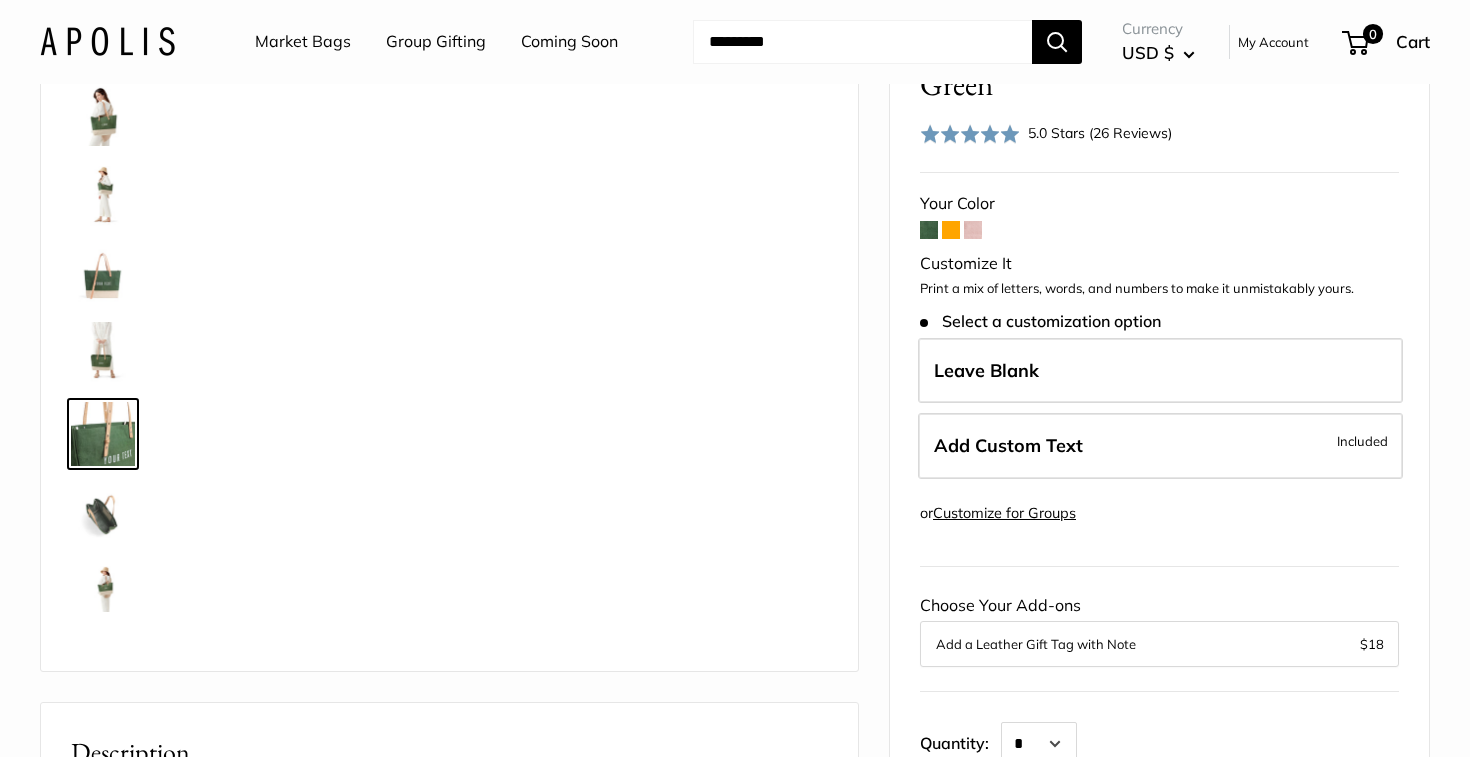 scroll, scrollTop: 462, scrollLeft: 0, axis: vertical 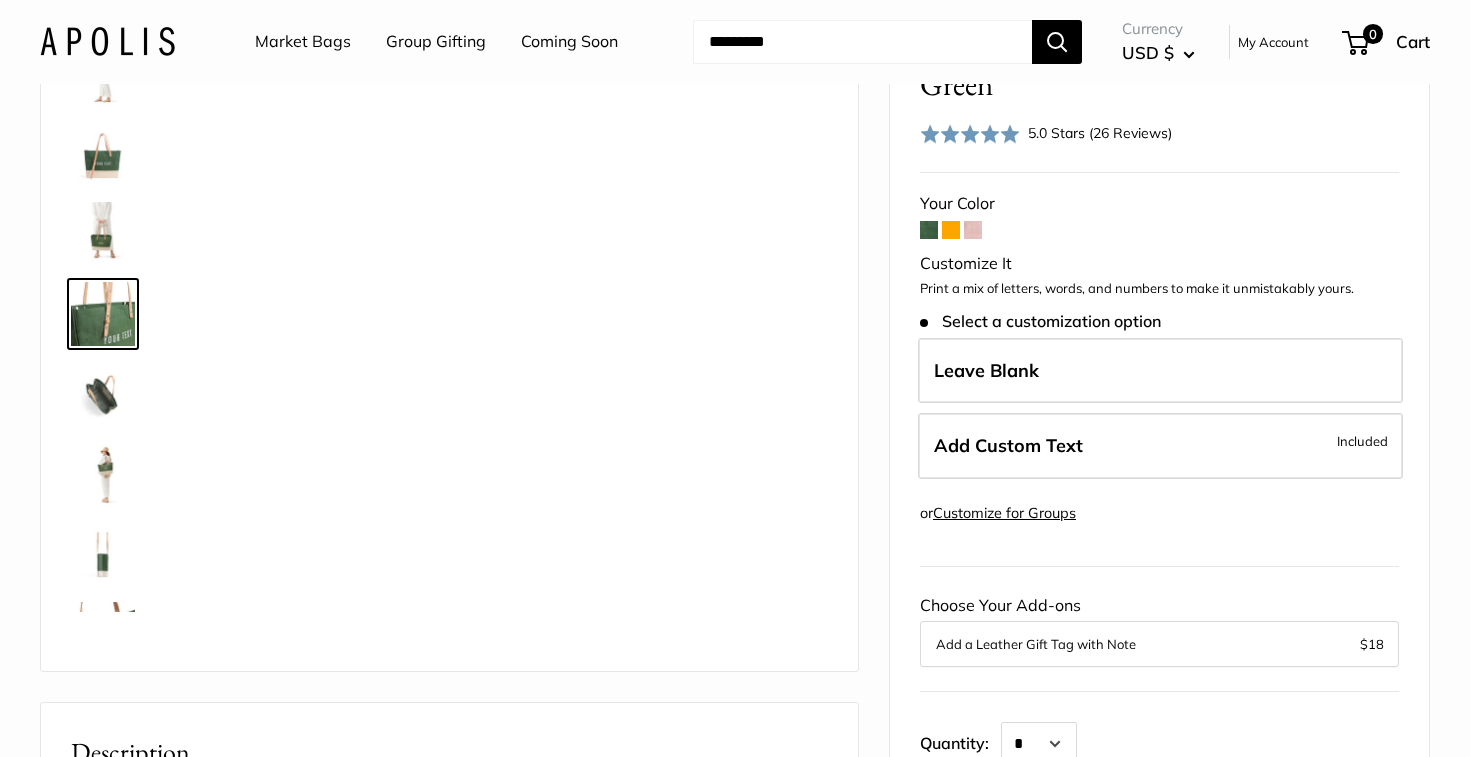 click at bounding box center (103, 394) 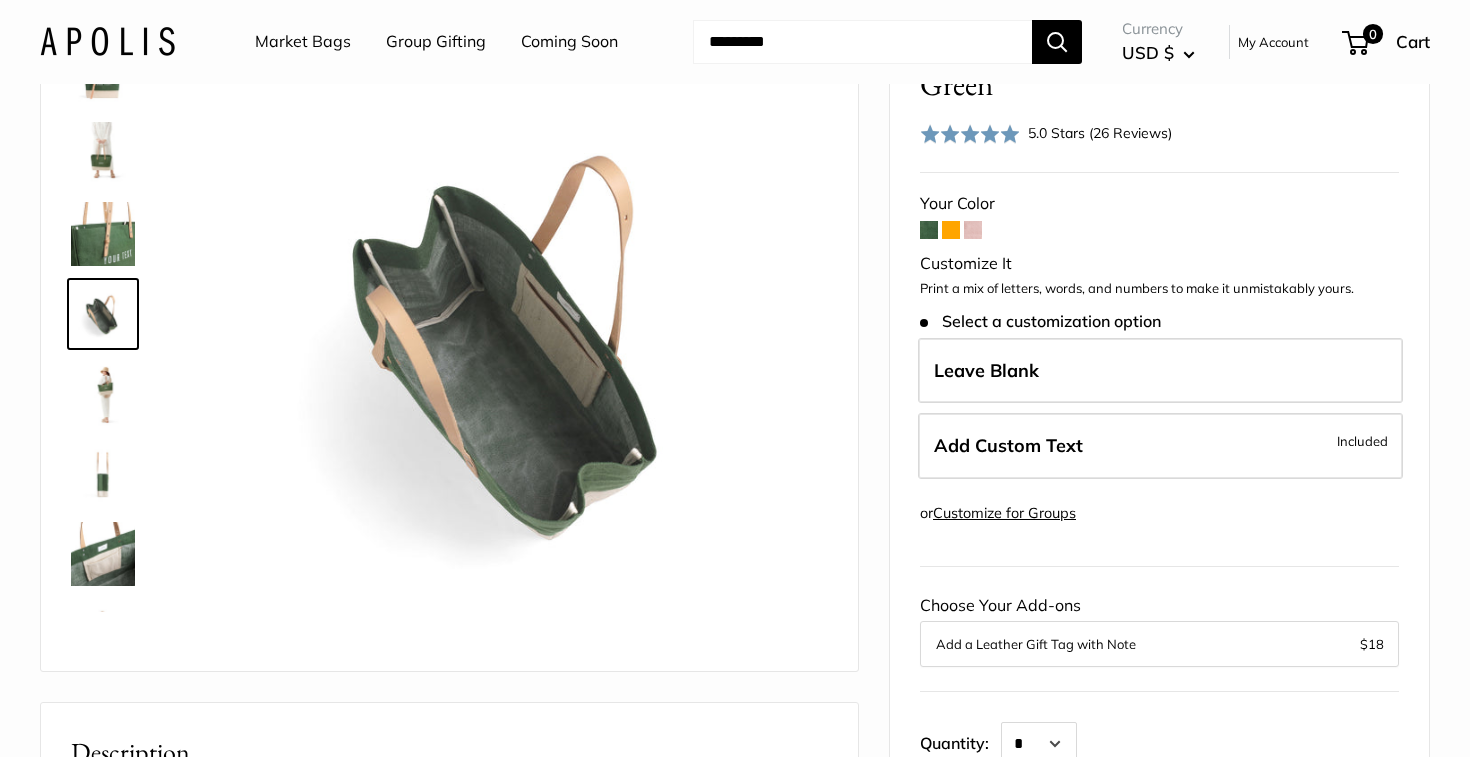 click at bounding box center (103, 394) 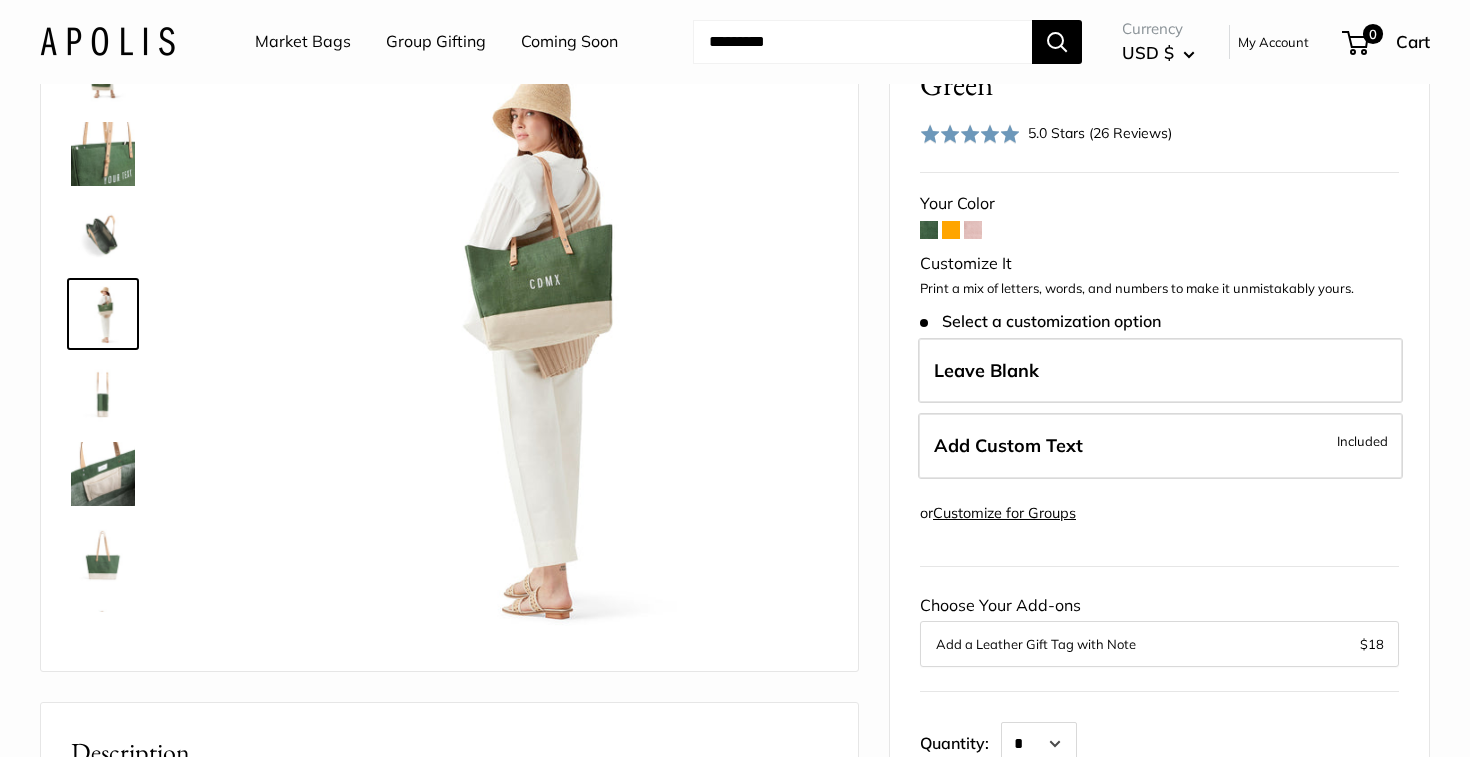 click at bounding box center (103, 394) 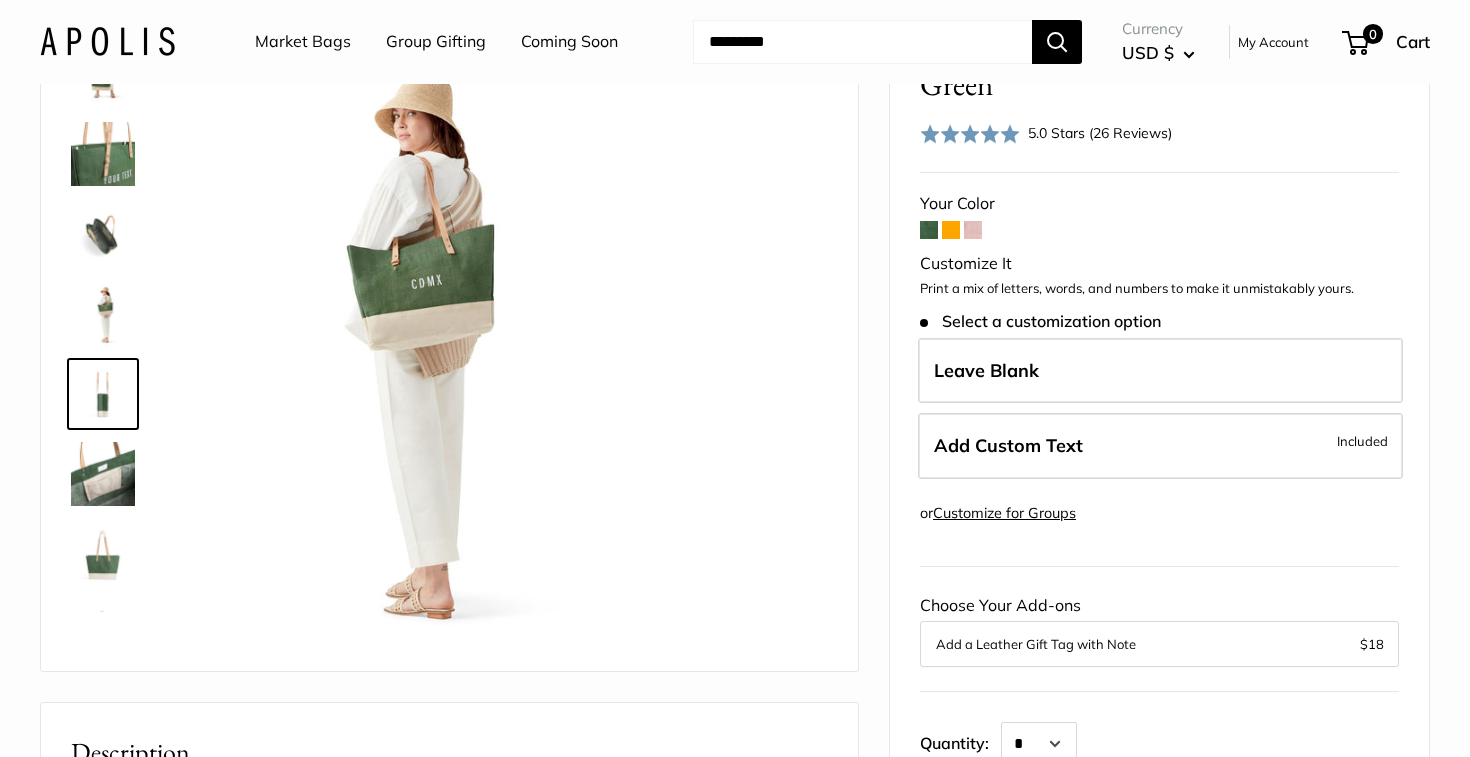 scroll, scrollTop: 688, scrollLeft: 0, axis: vertical 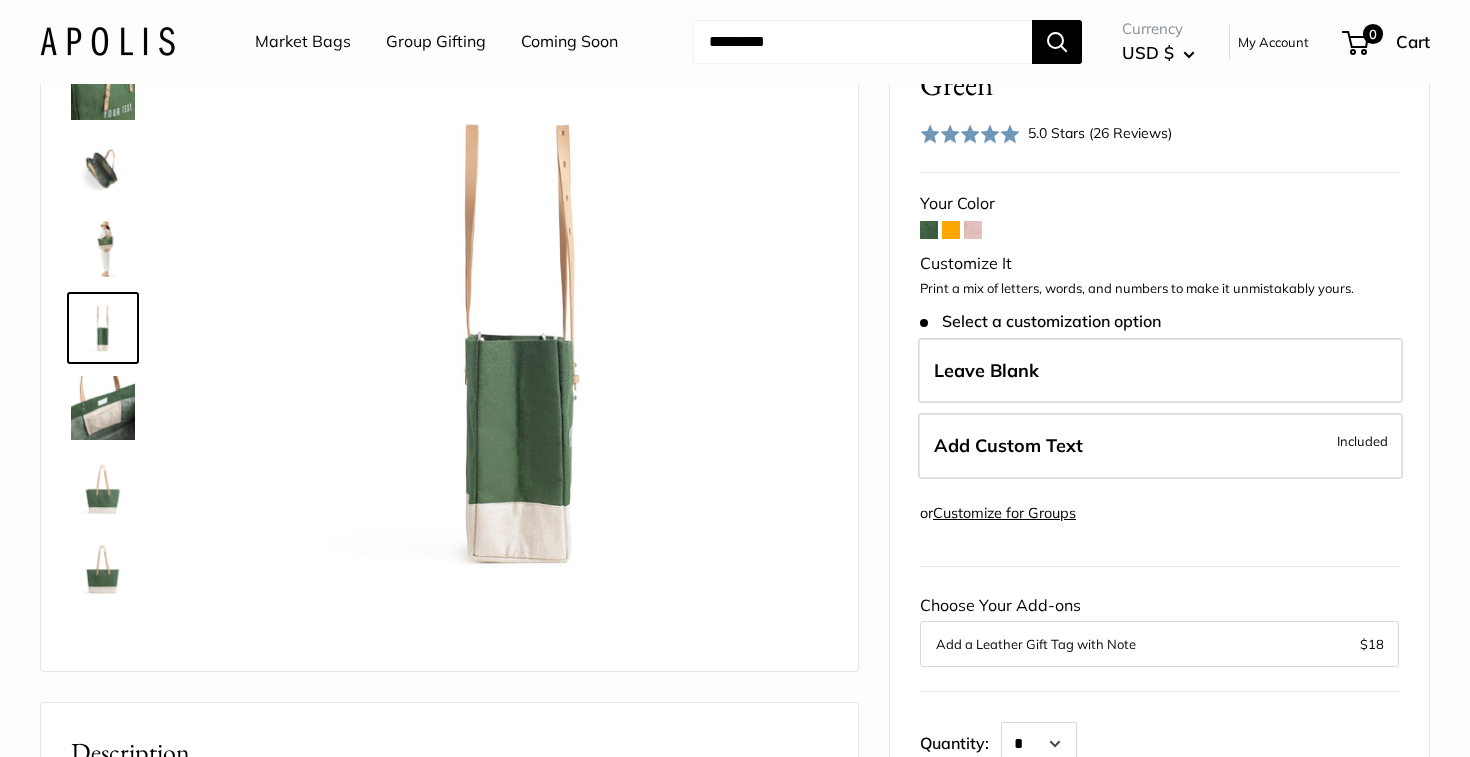 click at bounding box center (103, 408) 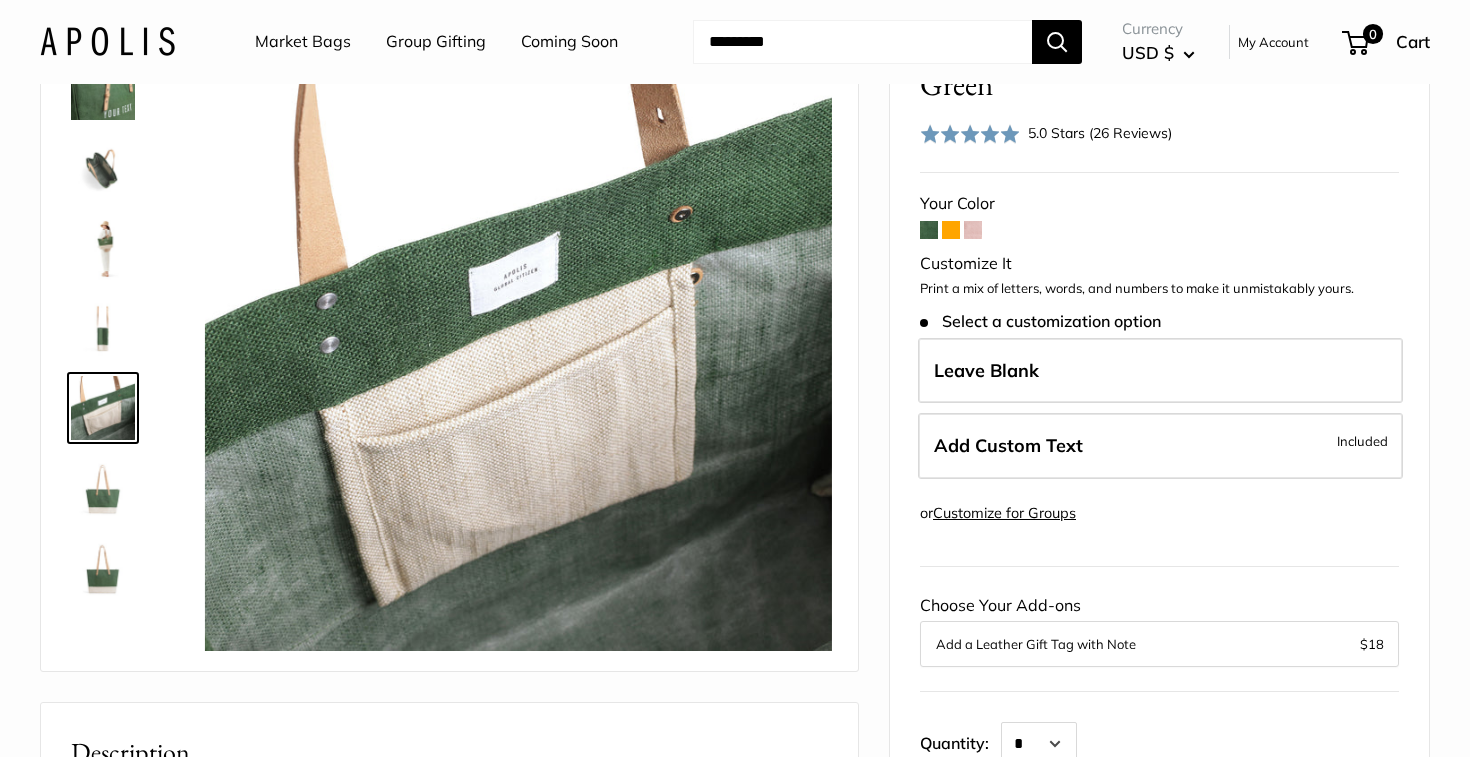 click at bounding box center [103, 488] 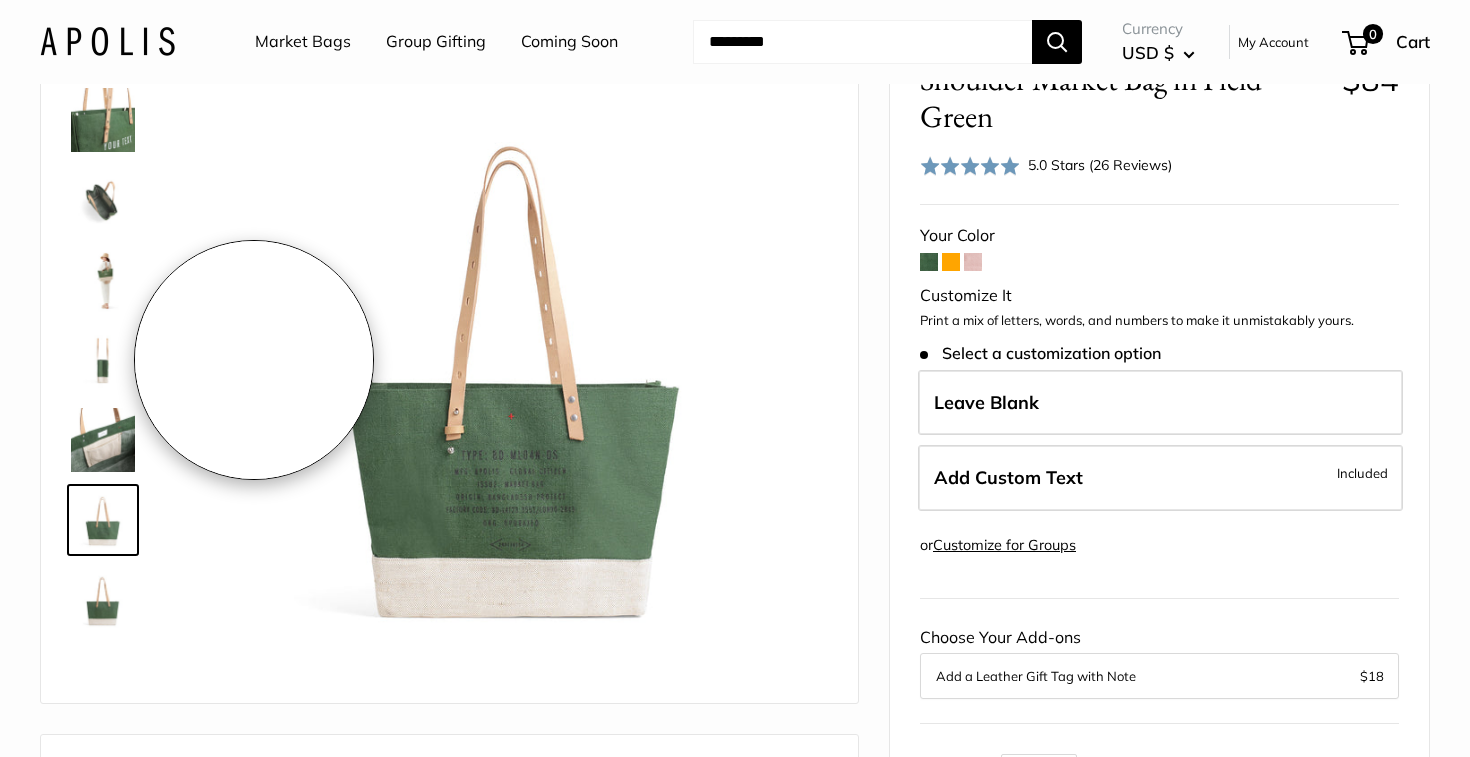 scroll, scrollTop: 101, scrollLeft: 0, axis: vertical 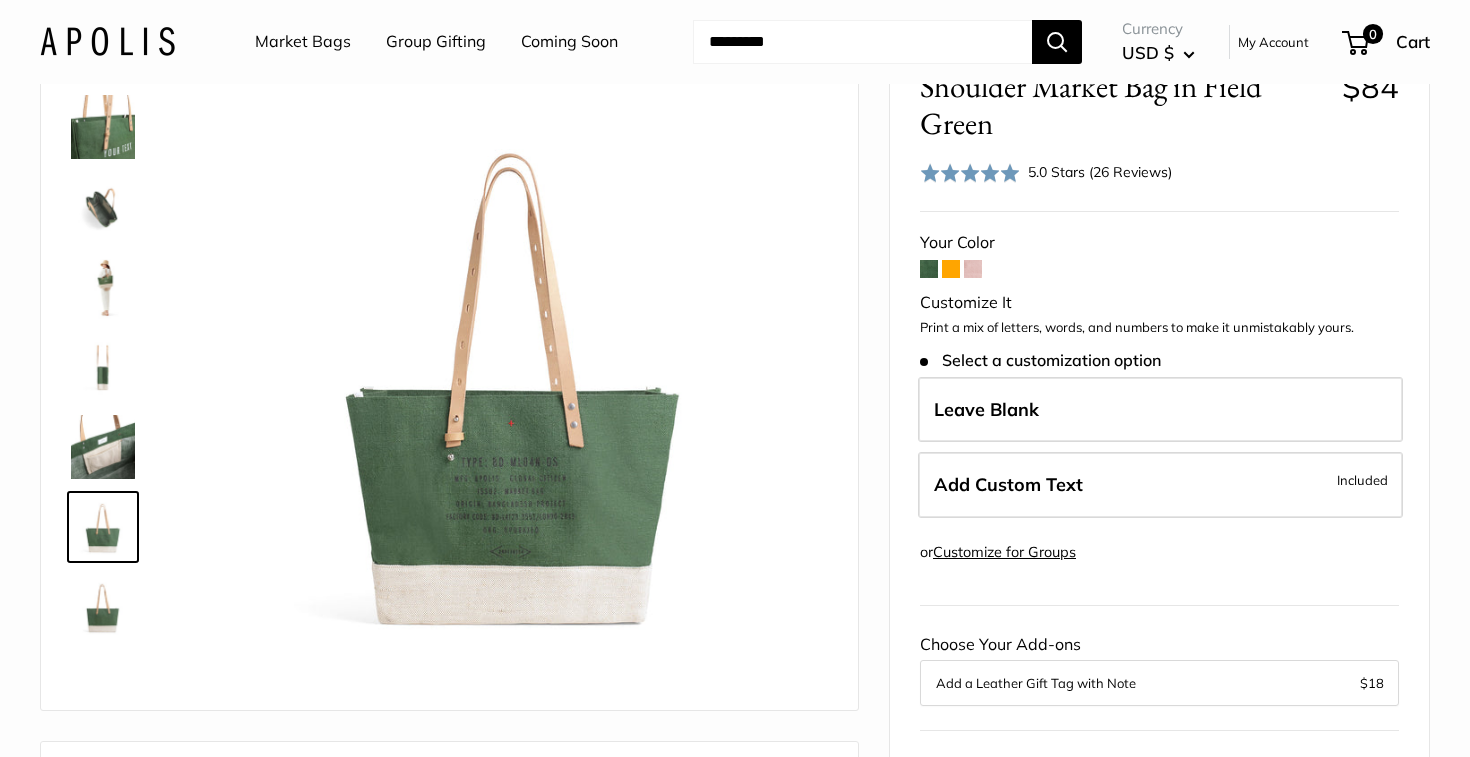 click at bounding box center (951, 269) 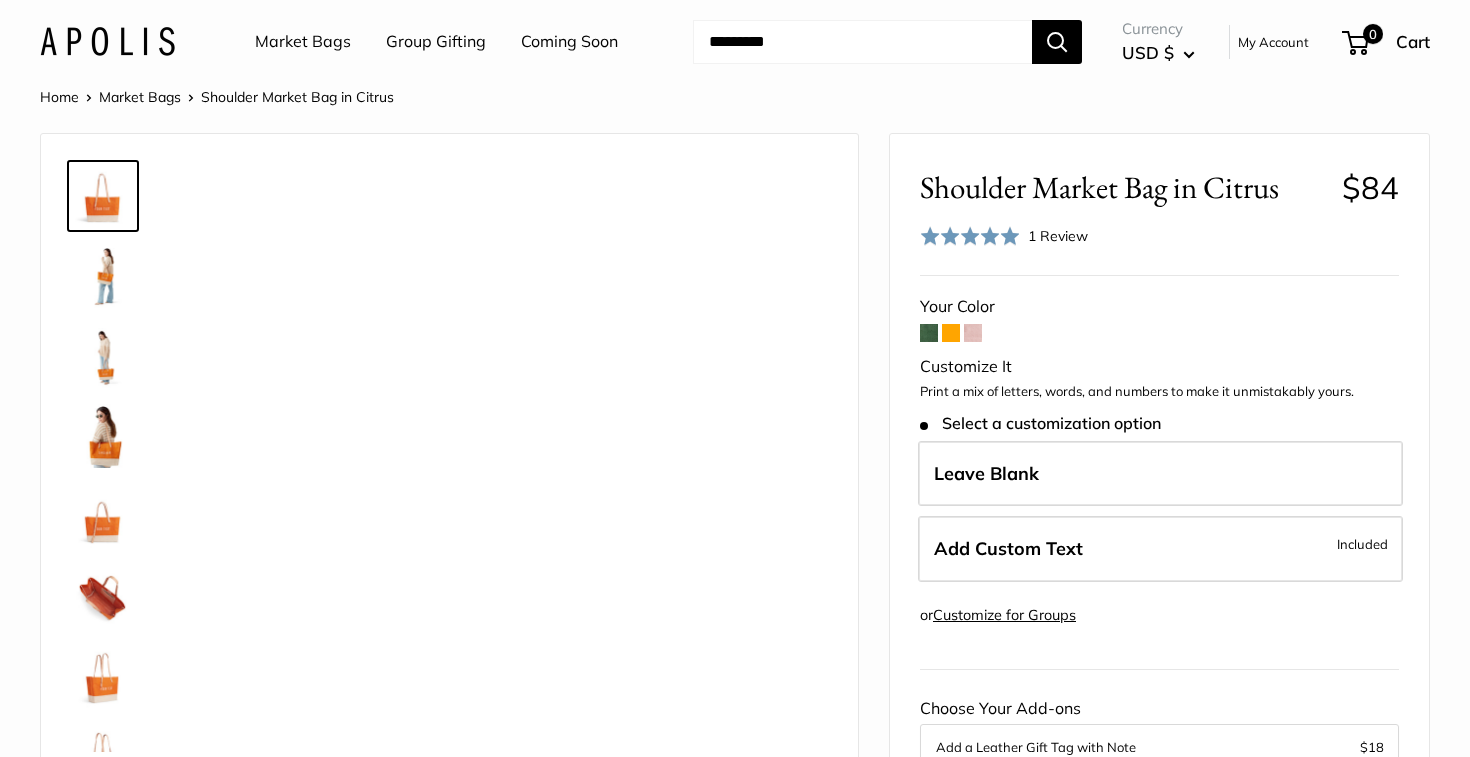 scroll, scrollTop: 0, scrollLeft: 0, axis: both 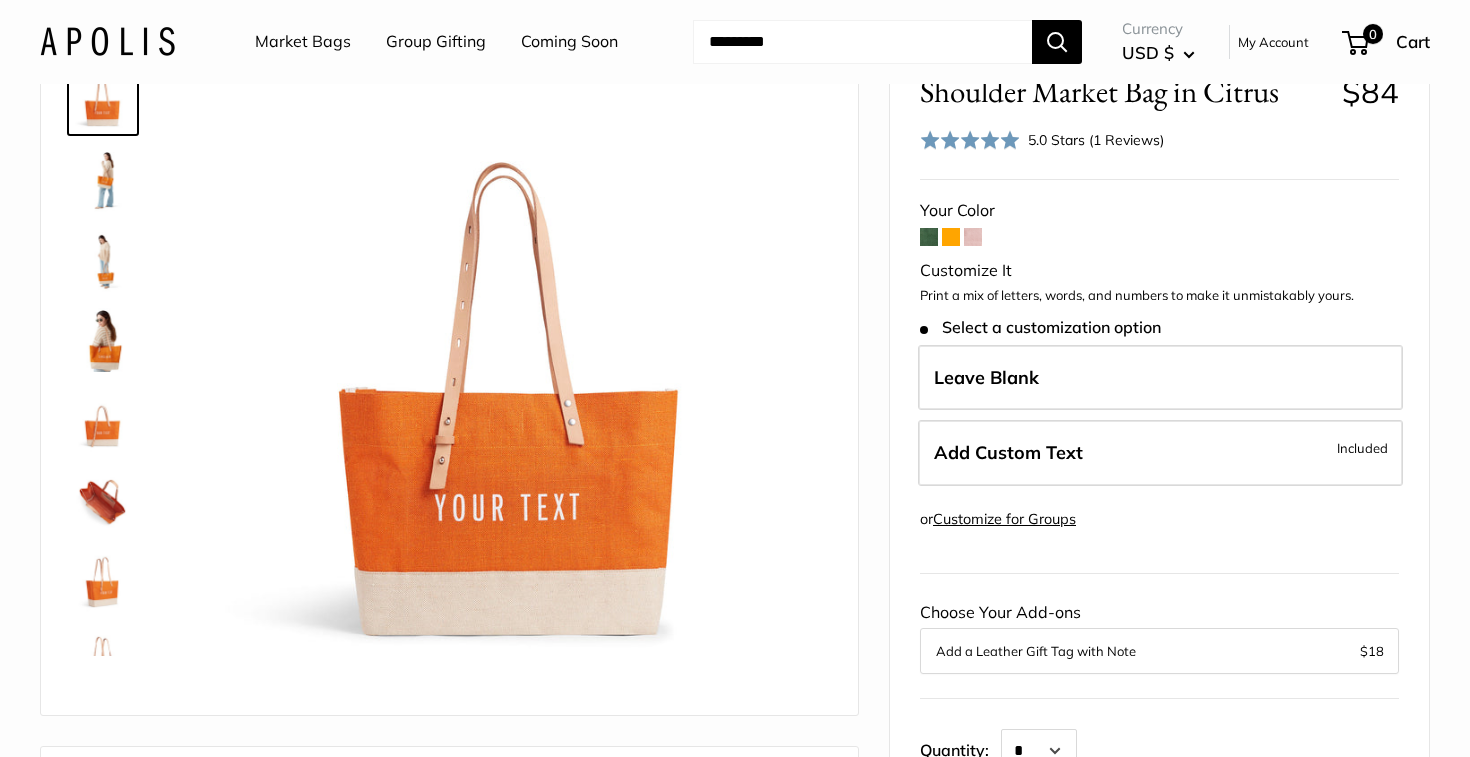 click at bounding box center (929, 237) 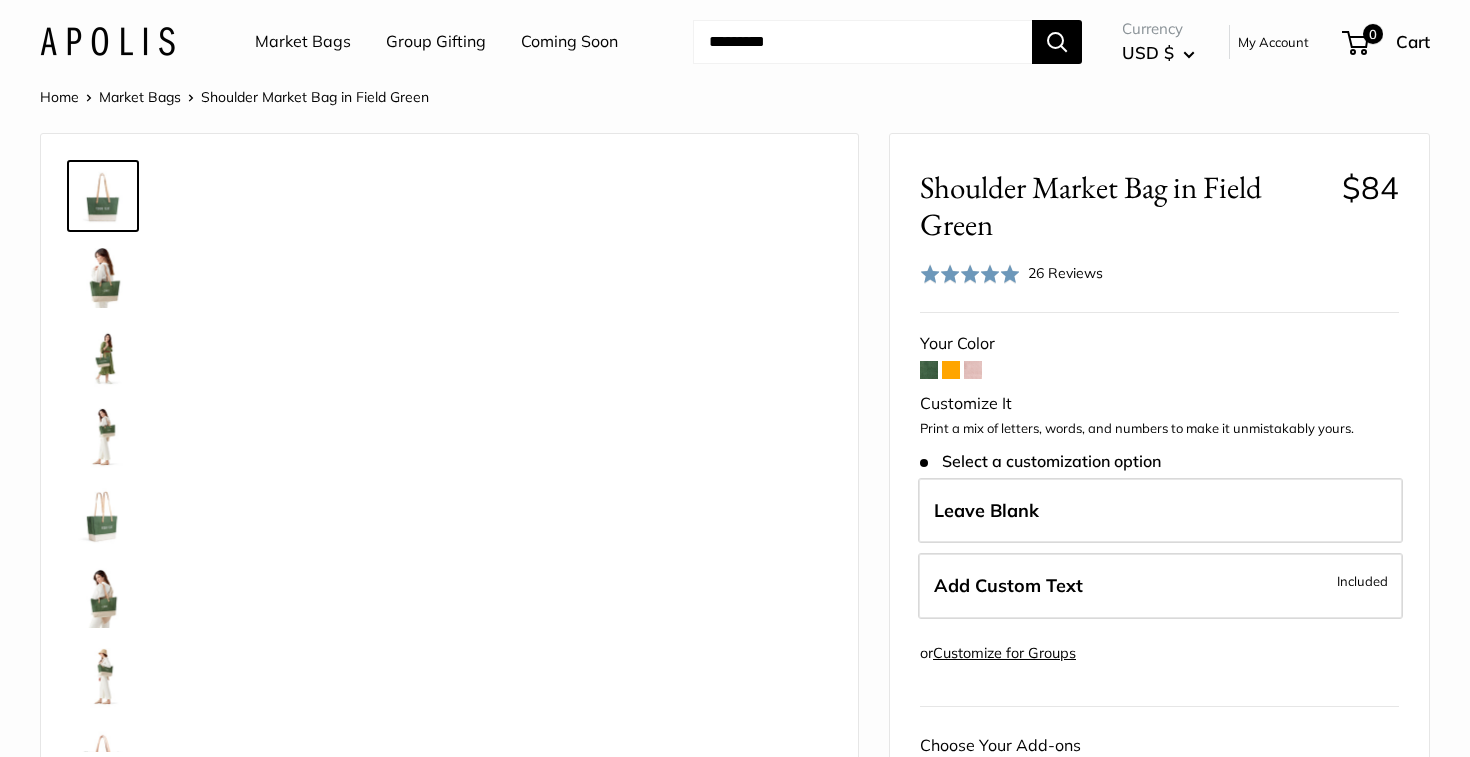 scroll, scrollTop: 0, scrollLeft: 0, axis: both 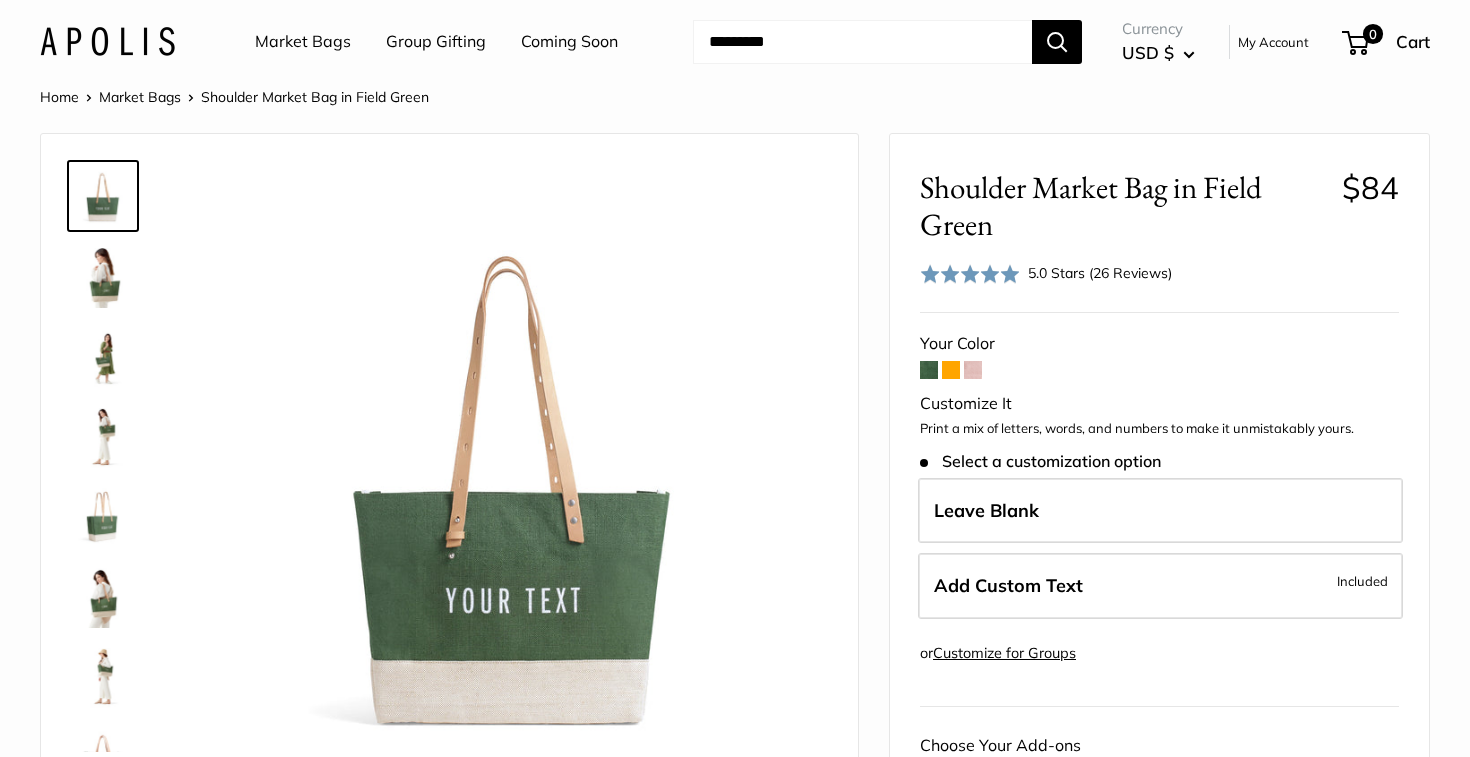 click at bounding box center (103, 516) 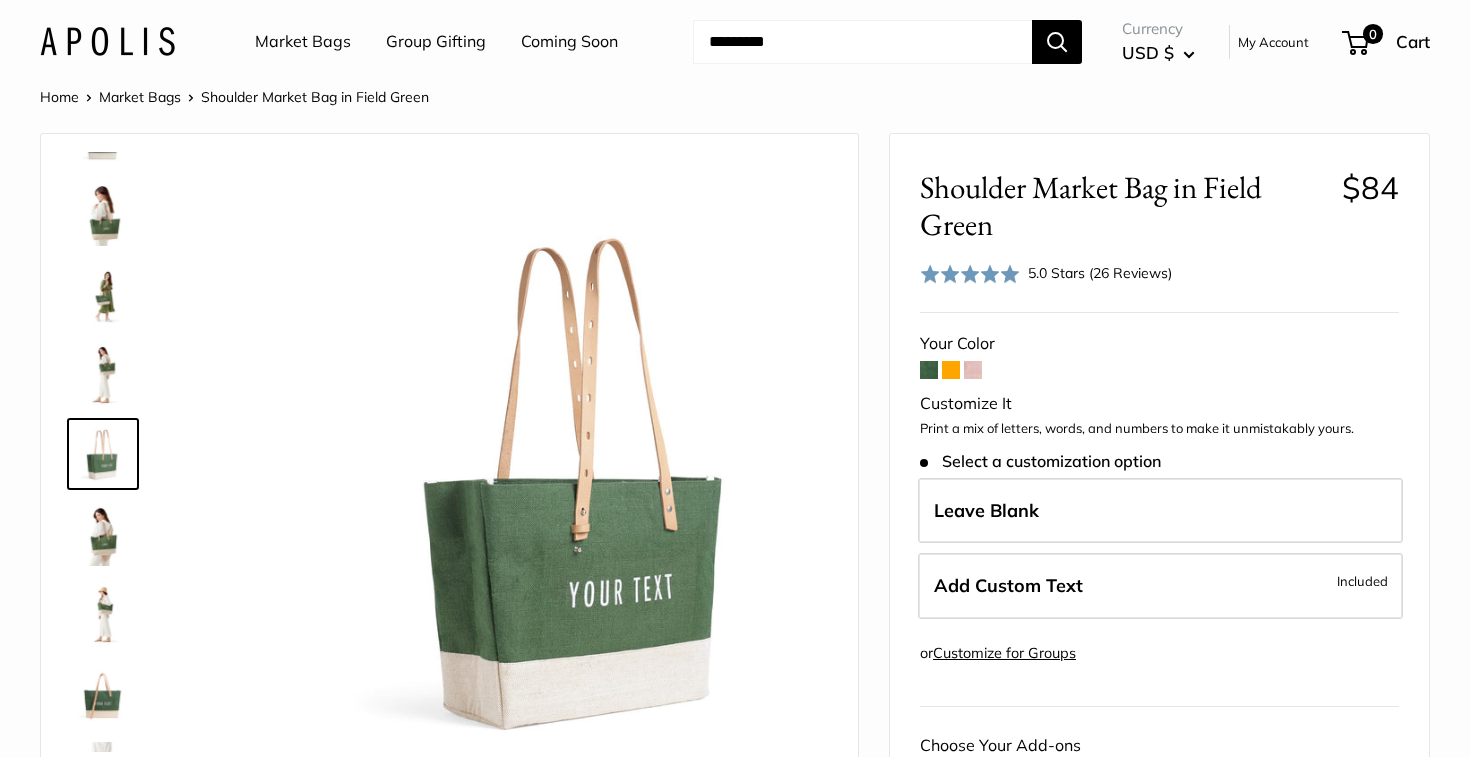 click at bounding box center [103, 534] 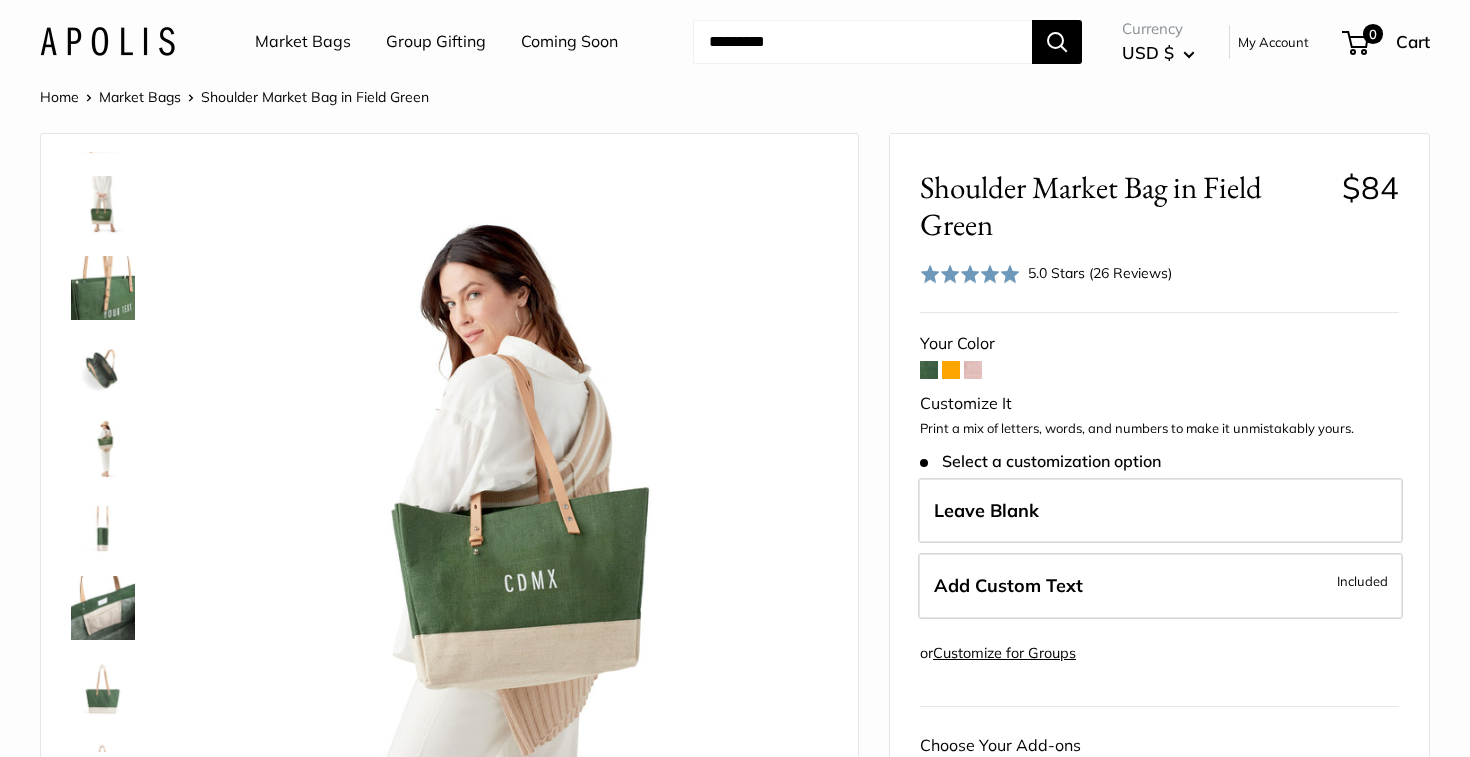 scroll, scrollTop: 688, scrollLeft: 0, axis: vertical 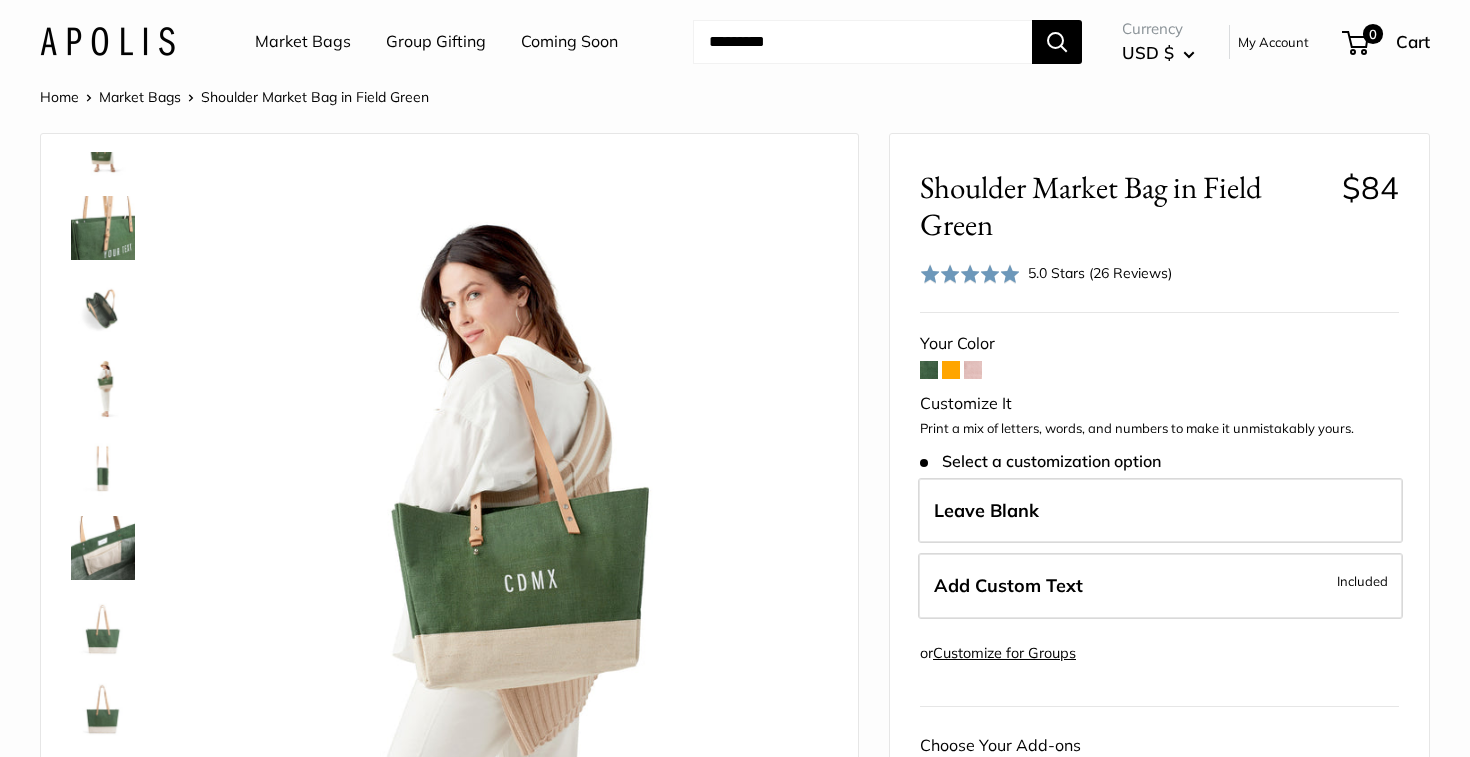 click at bounding box center [103, 628] 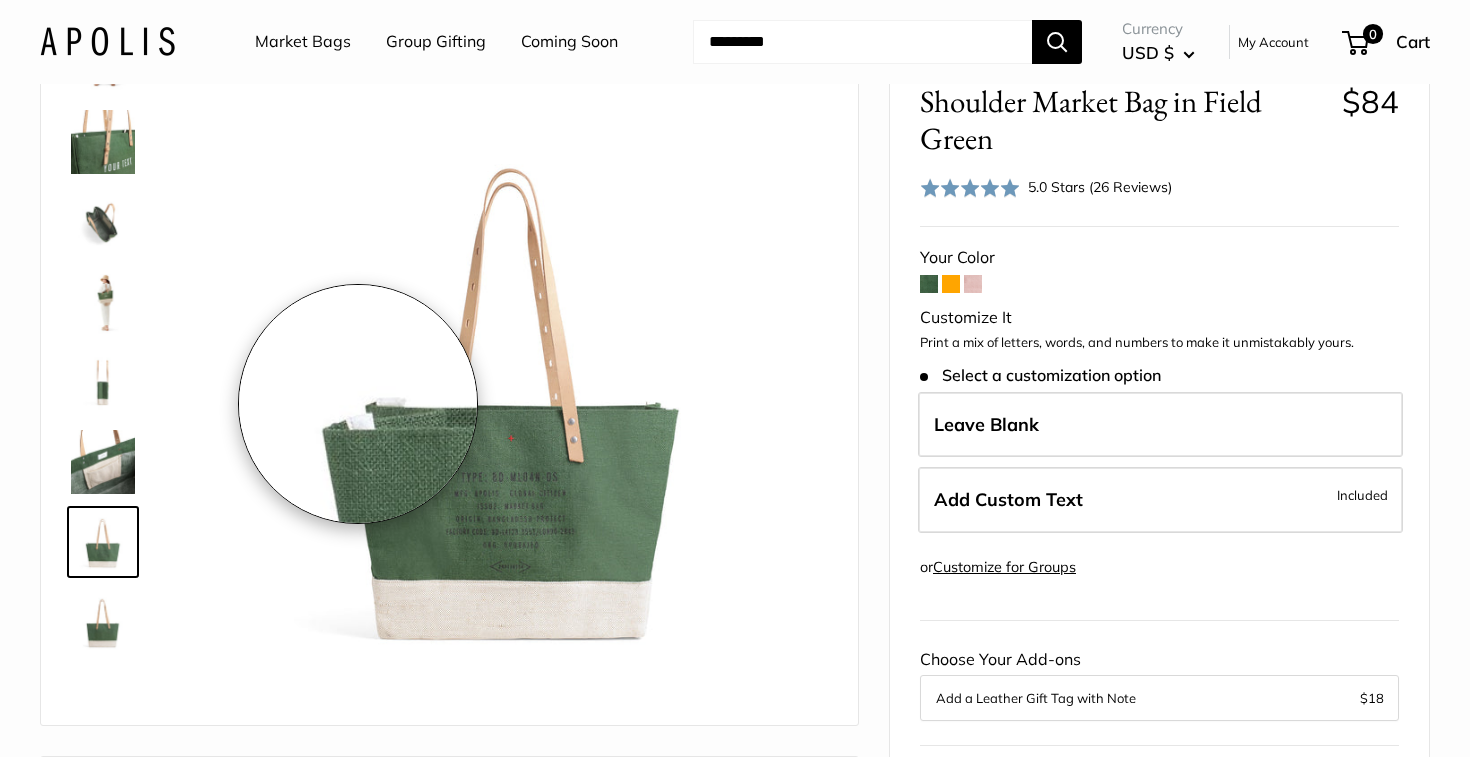 scroll, scrollTop: 85, scrollLeft: 0, axis: vertical 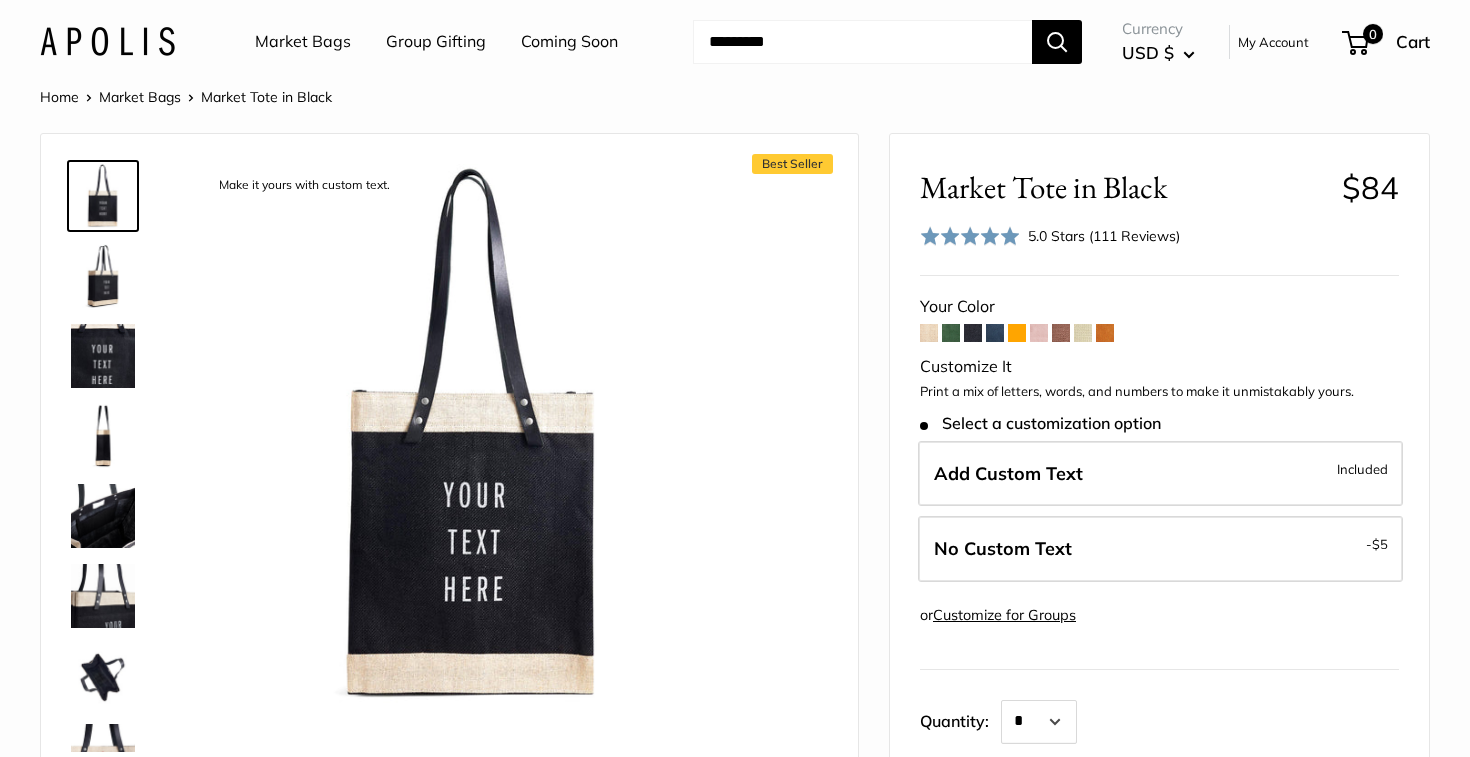 click at bounding box center [951, 333] 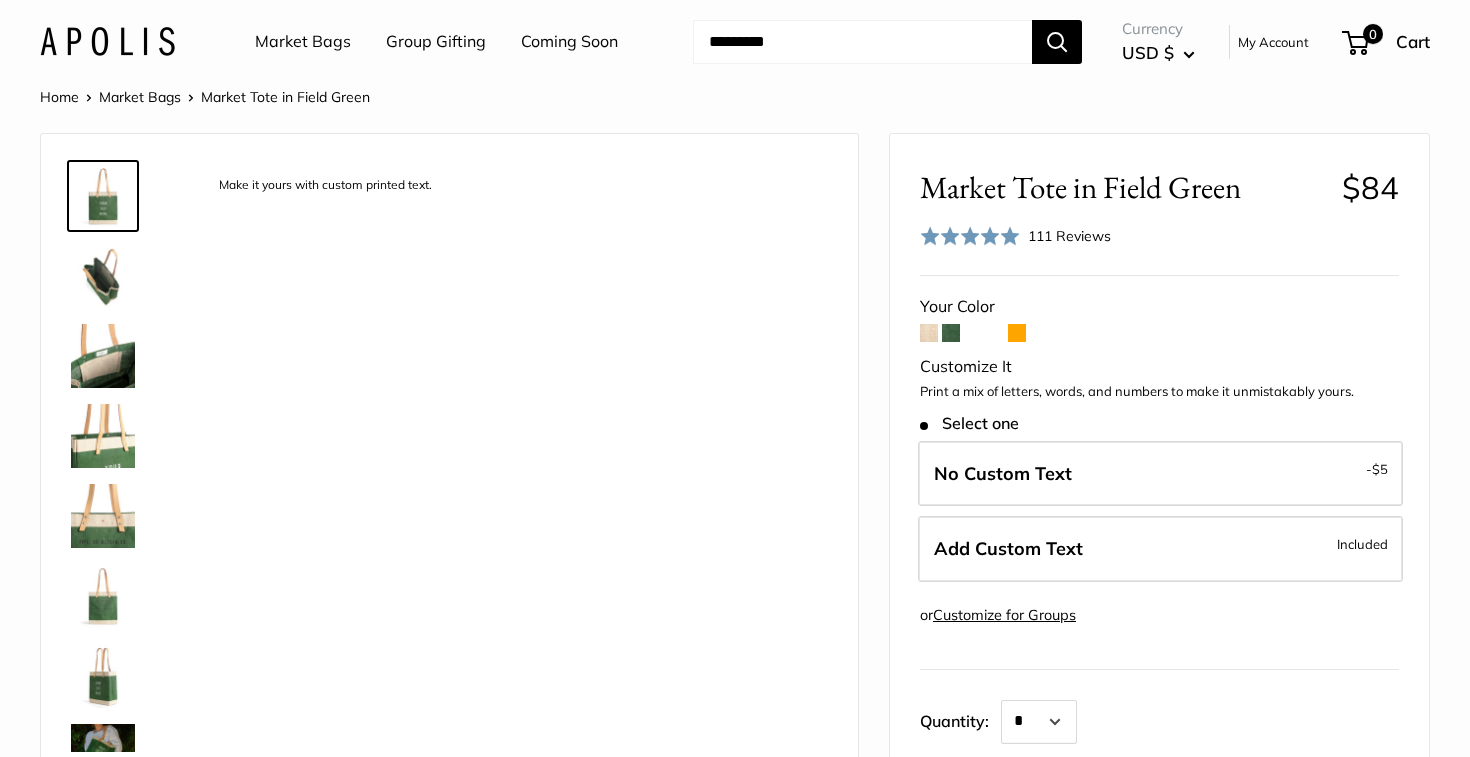 scroll, scrollTop: 0, scrollLeft: 0, axis: both 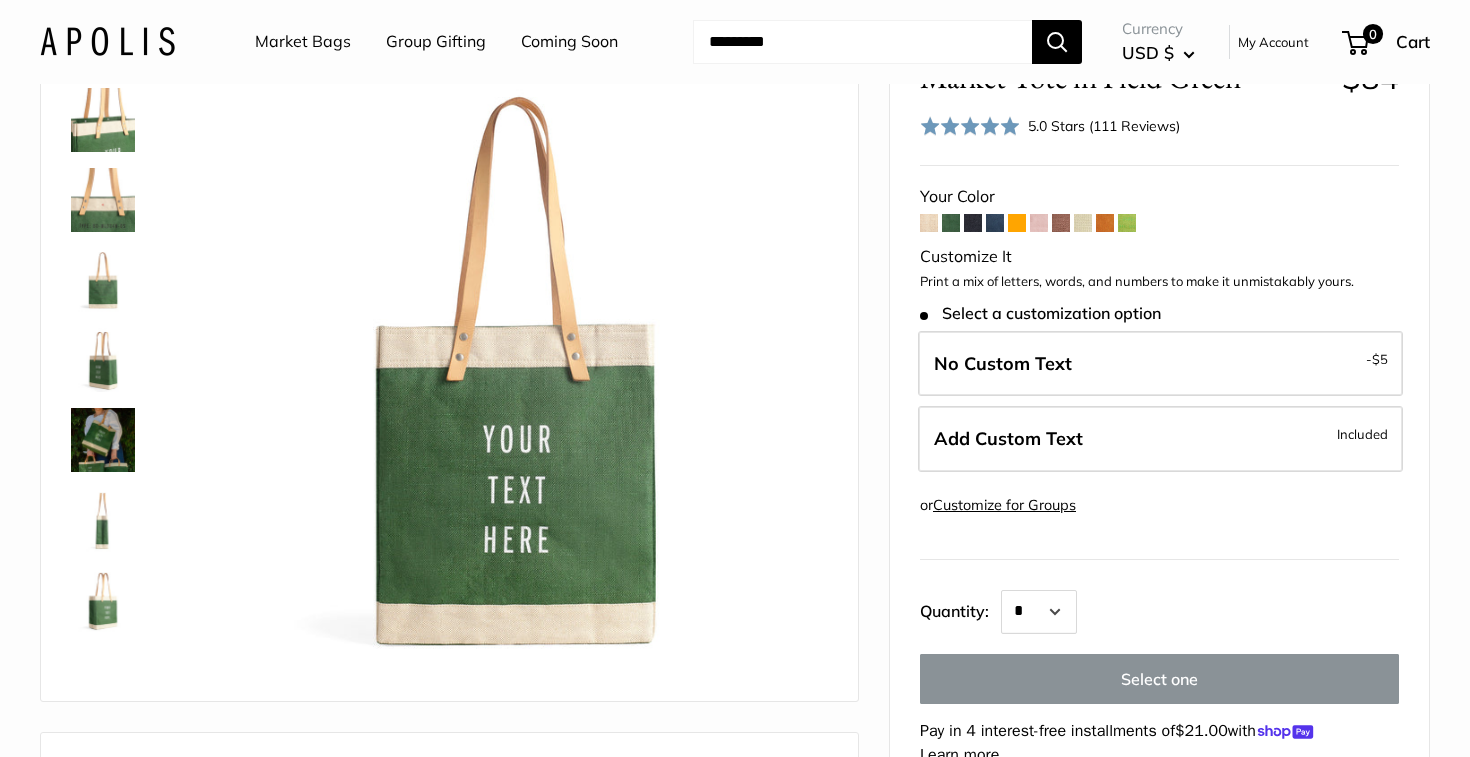 click at bounding box center (103, 440) 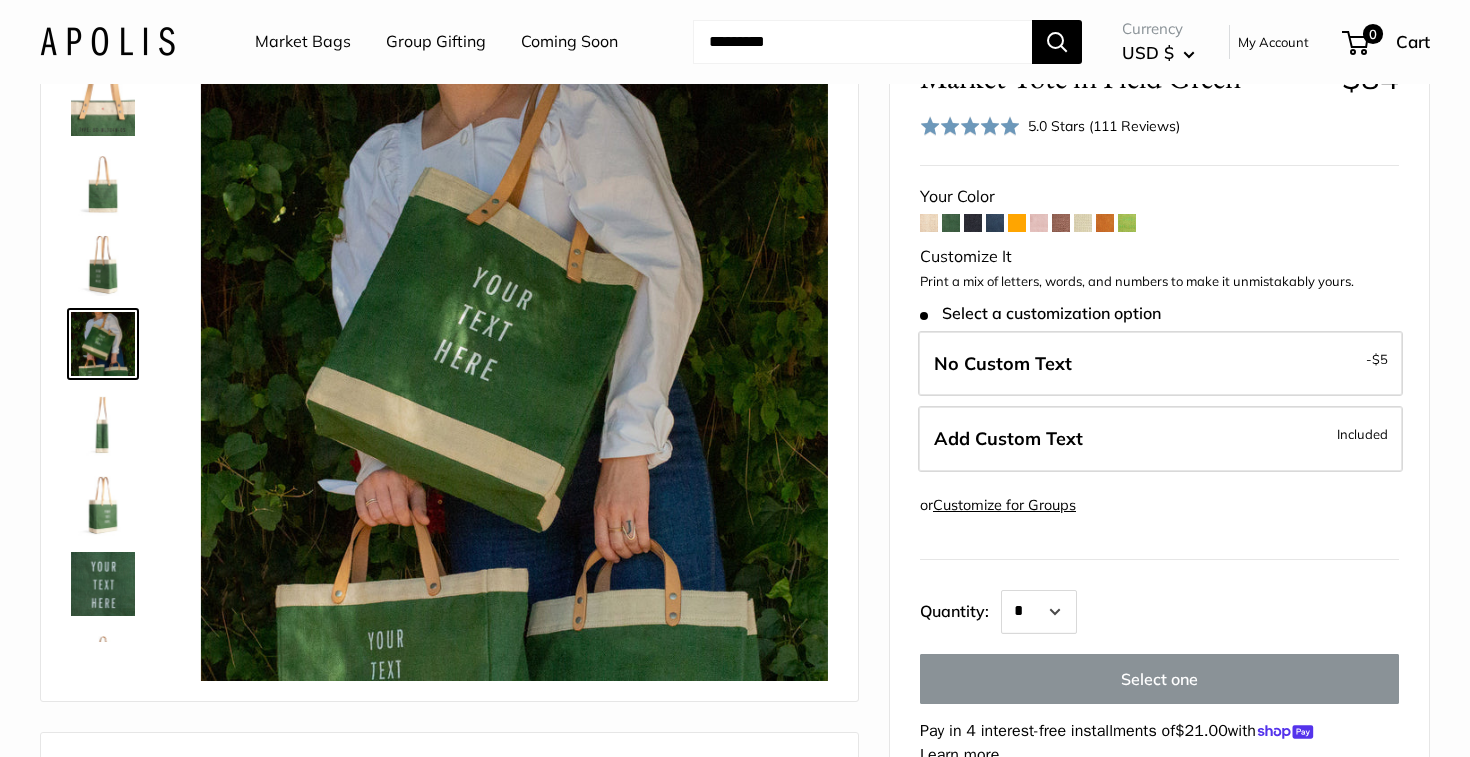 scroll, scrollTop: 368, scrollLeft: 0, axis: vertical 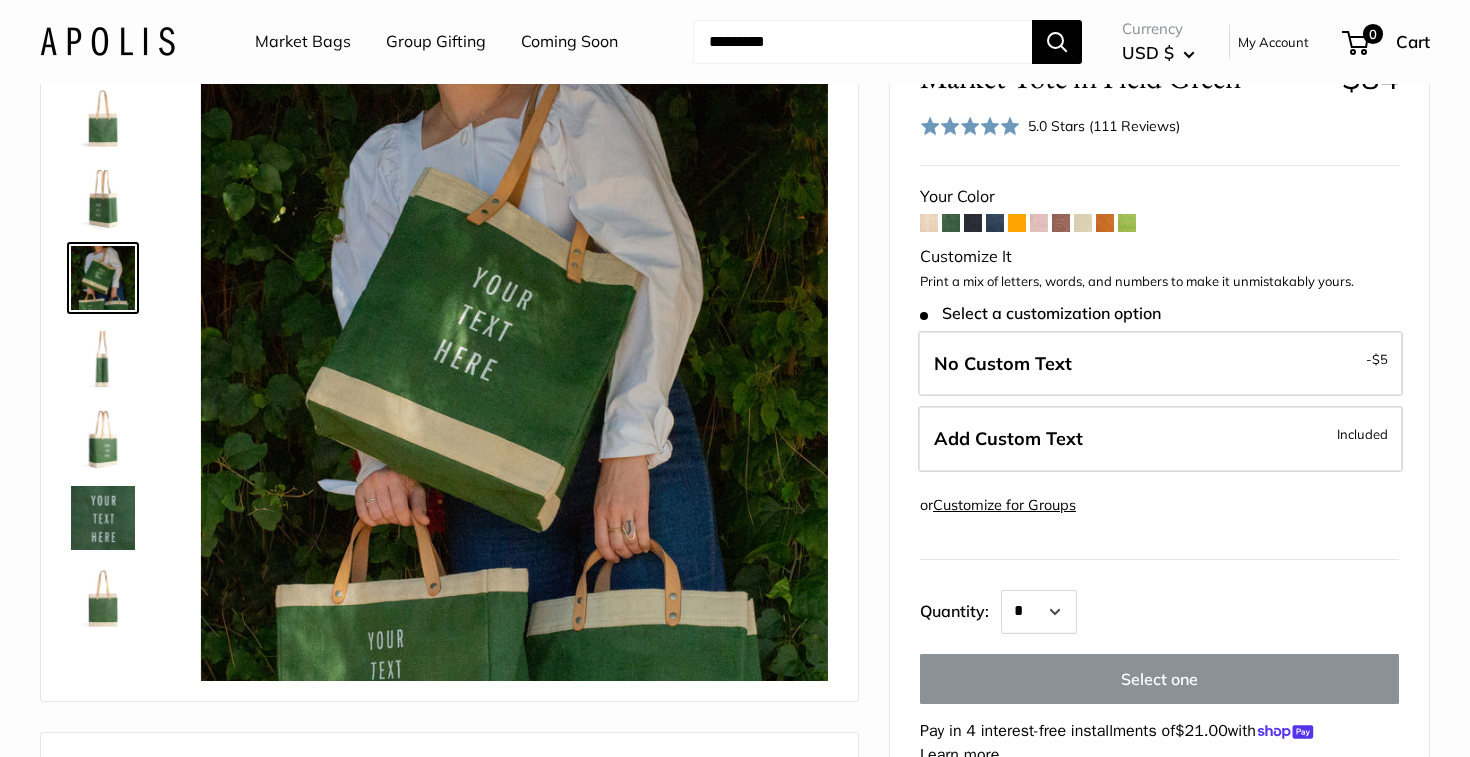click at bounding box center (973, 223) 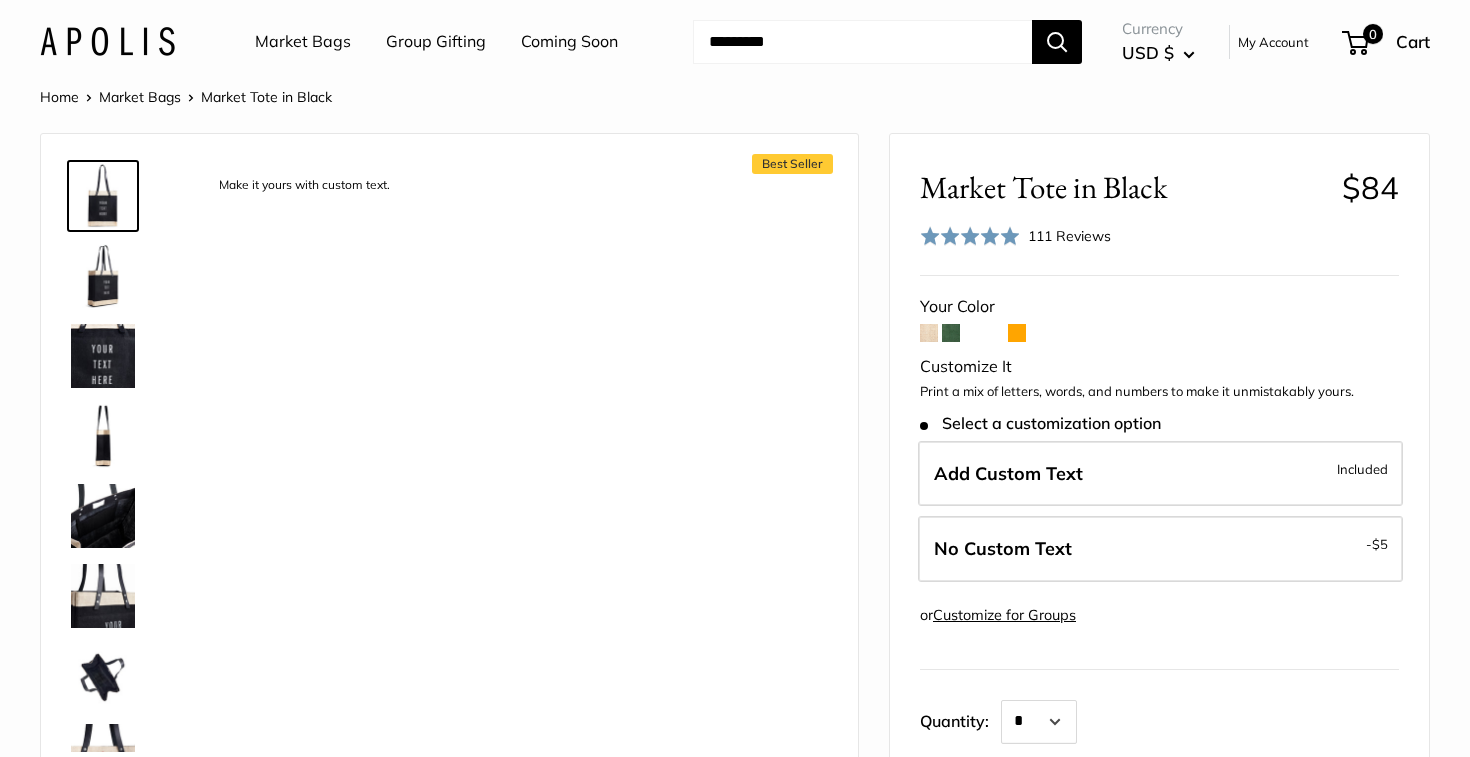 scroll, scrollTop: 0, scrollLeft: 0, axis: both 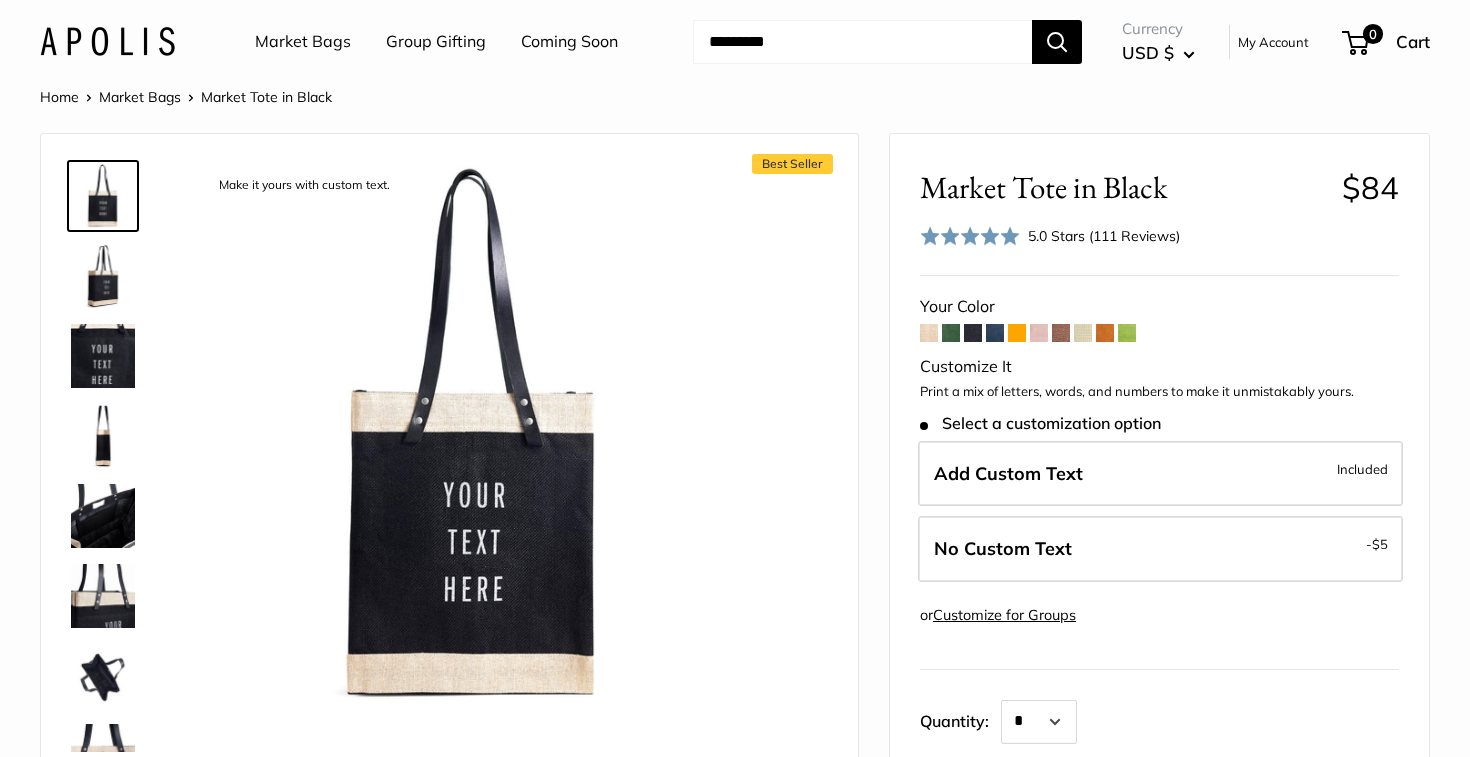 click at bounding box center (995, 333) 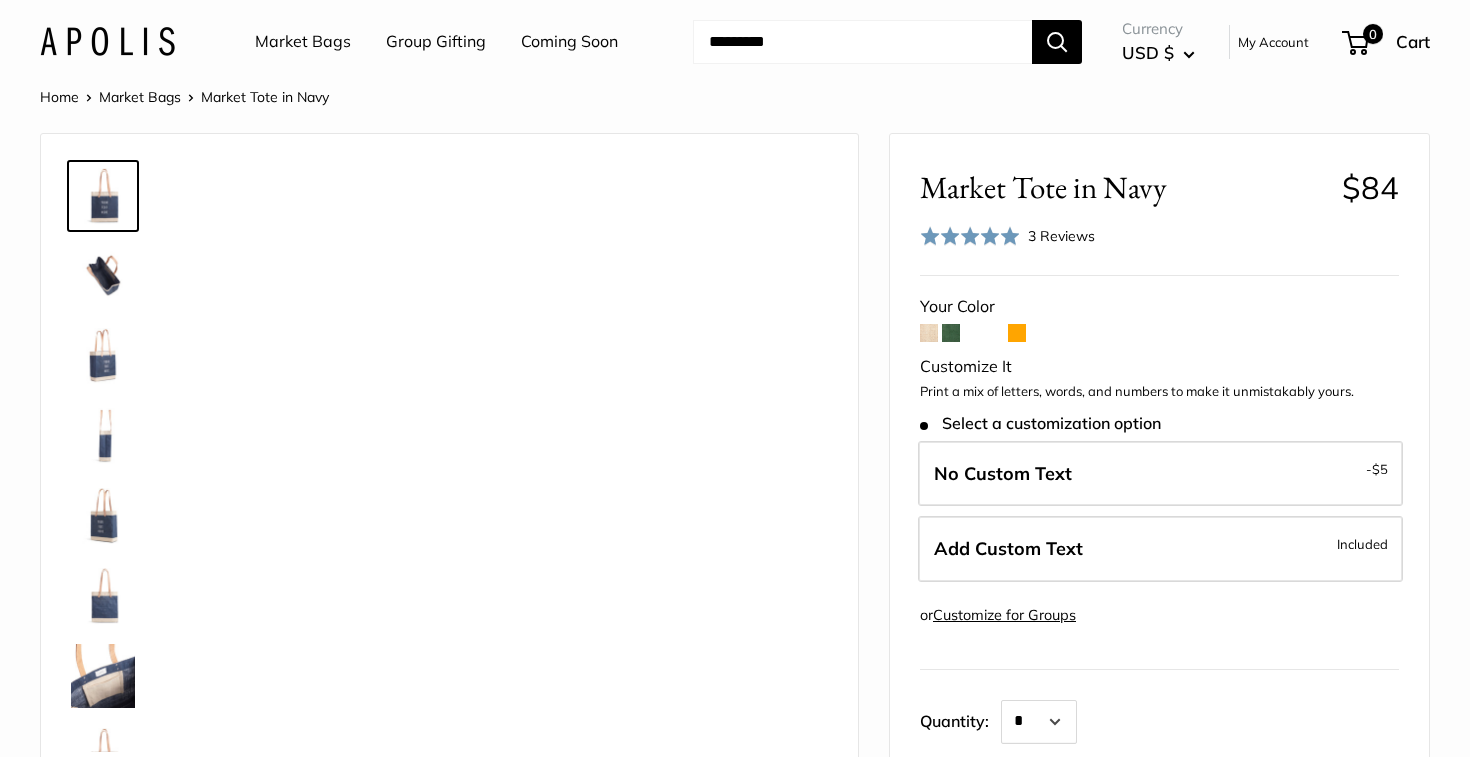 scroll, scrollTop: 0, scrollLeft: 0, axis: both 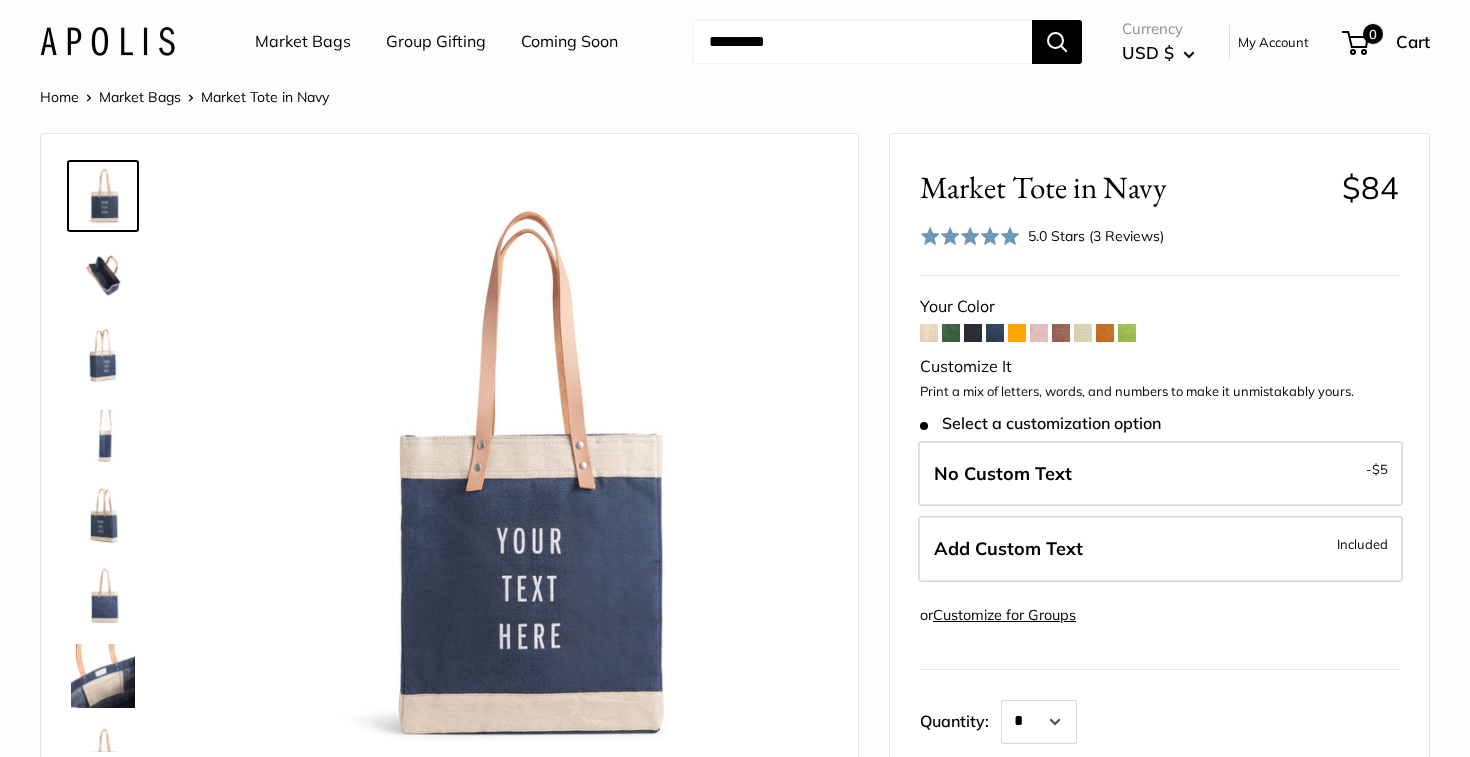 click at bounding box center (973, 333) 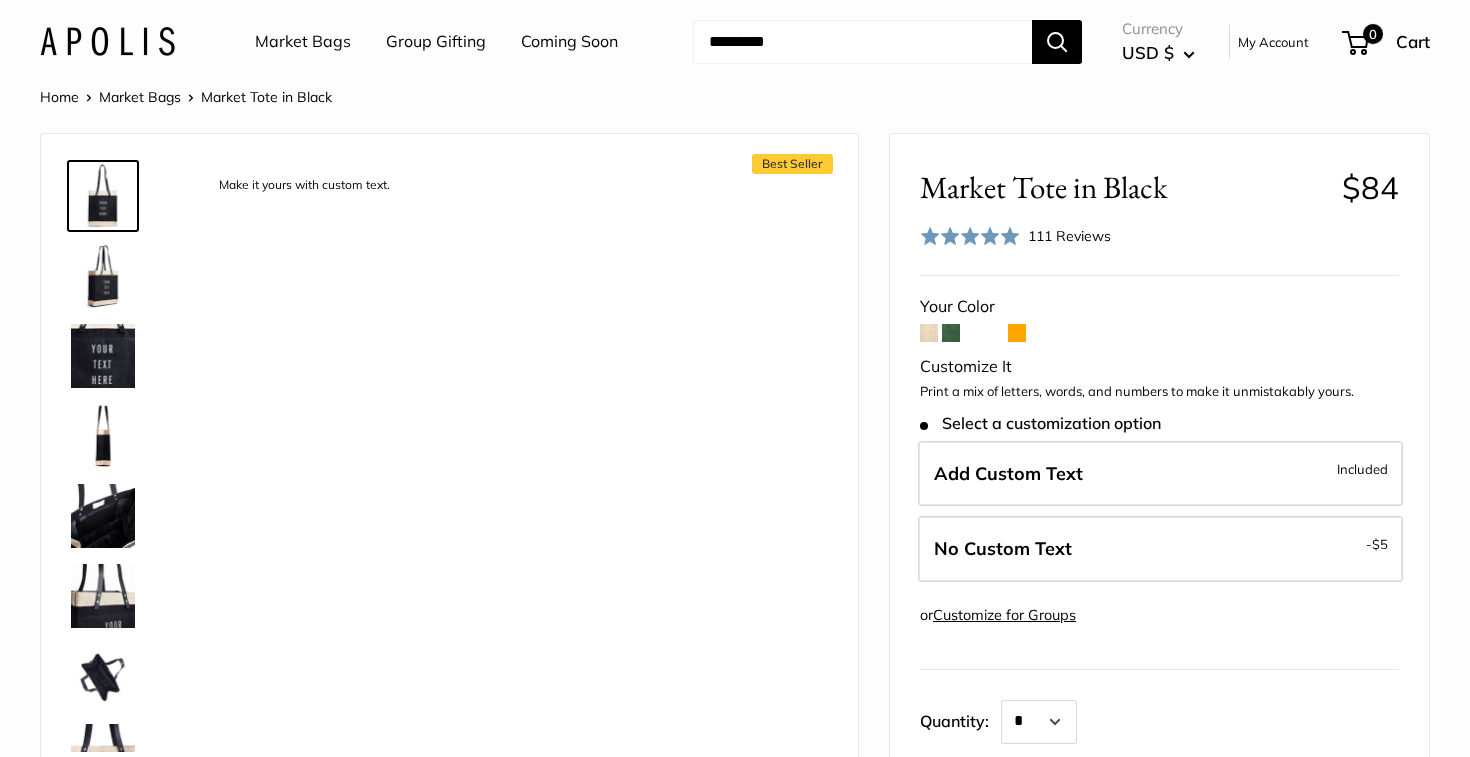 scroll, scrollTop: 0, scrollLeft: 0, axis: both 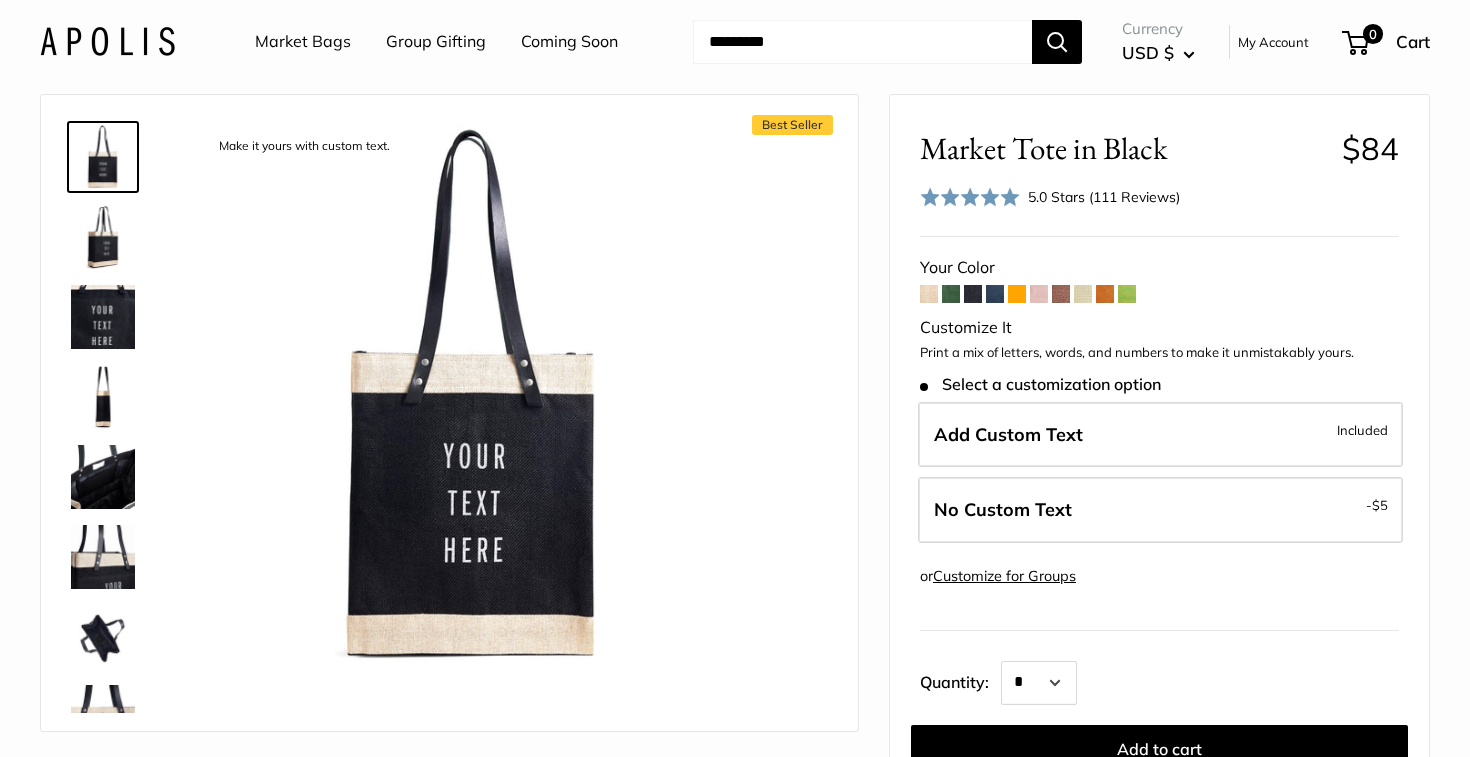 click at bounding box center [1017, 294] 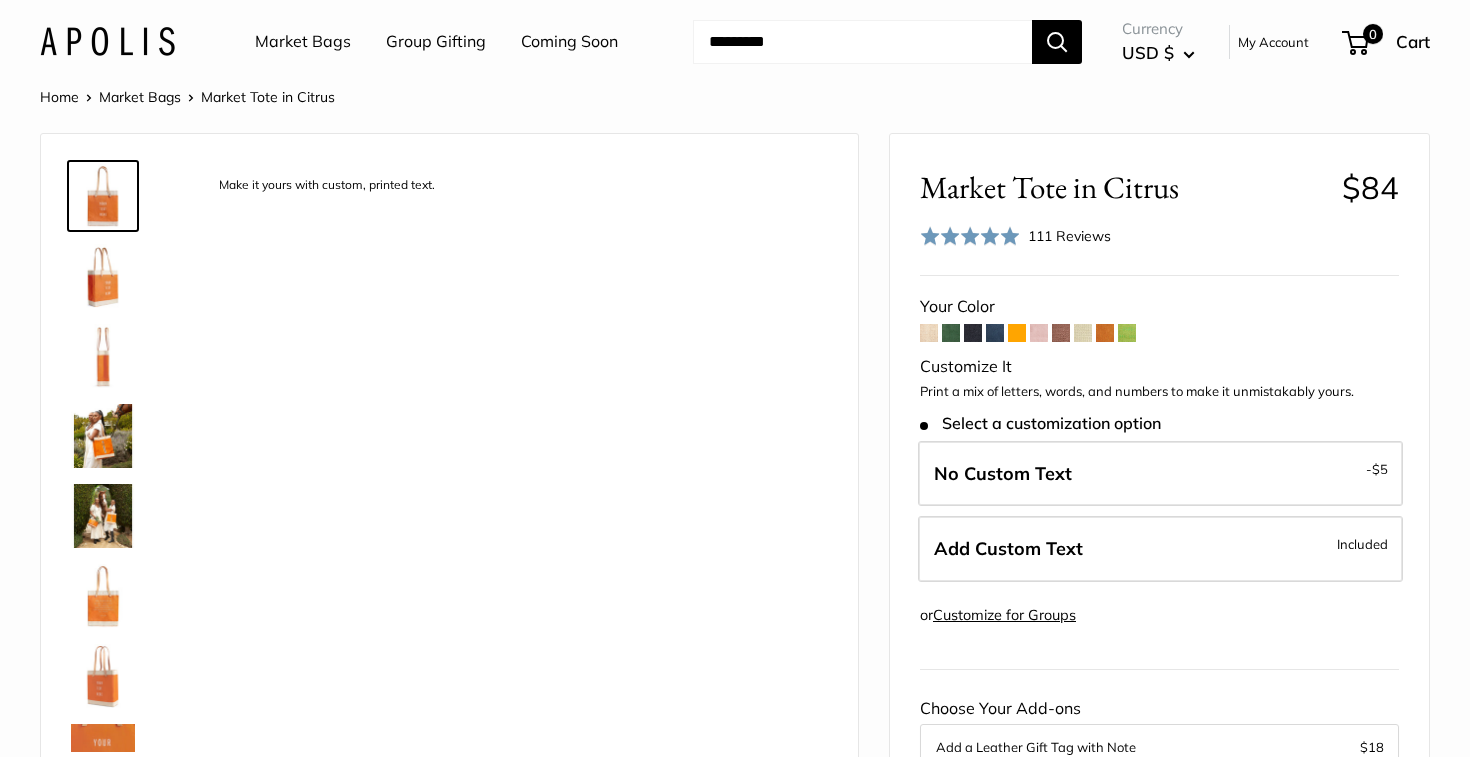 scroll, scrollTop: 0, scrollLeft: 0, axis: both 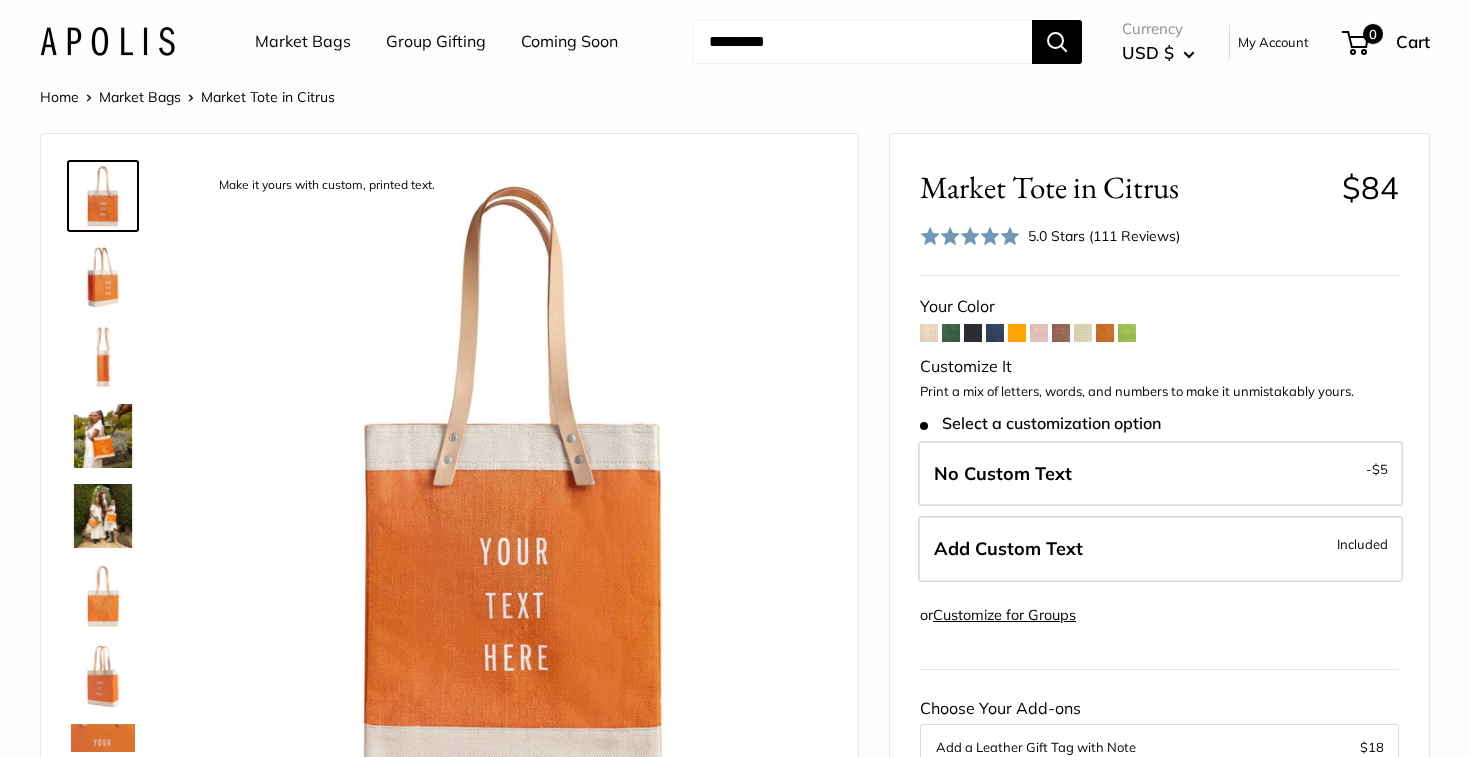 click at bounding box center (1061, 333) 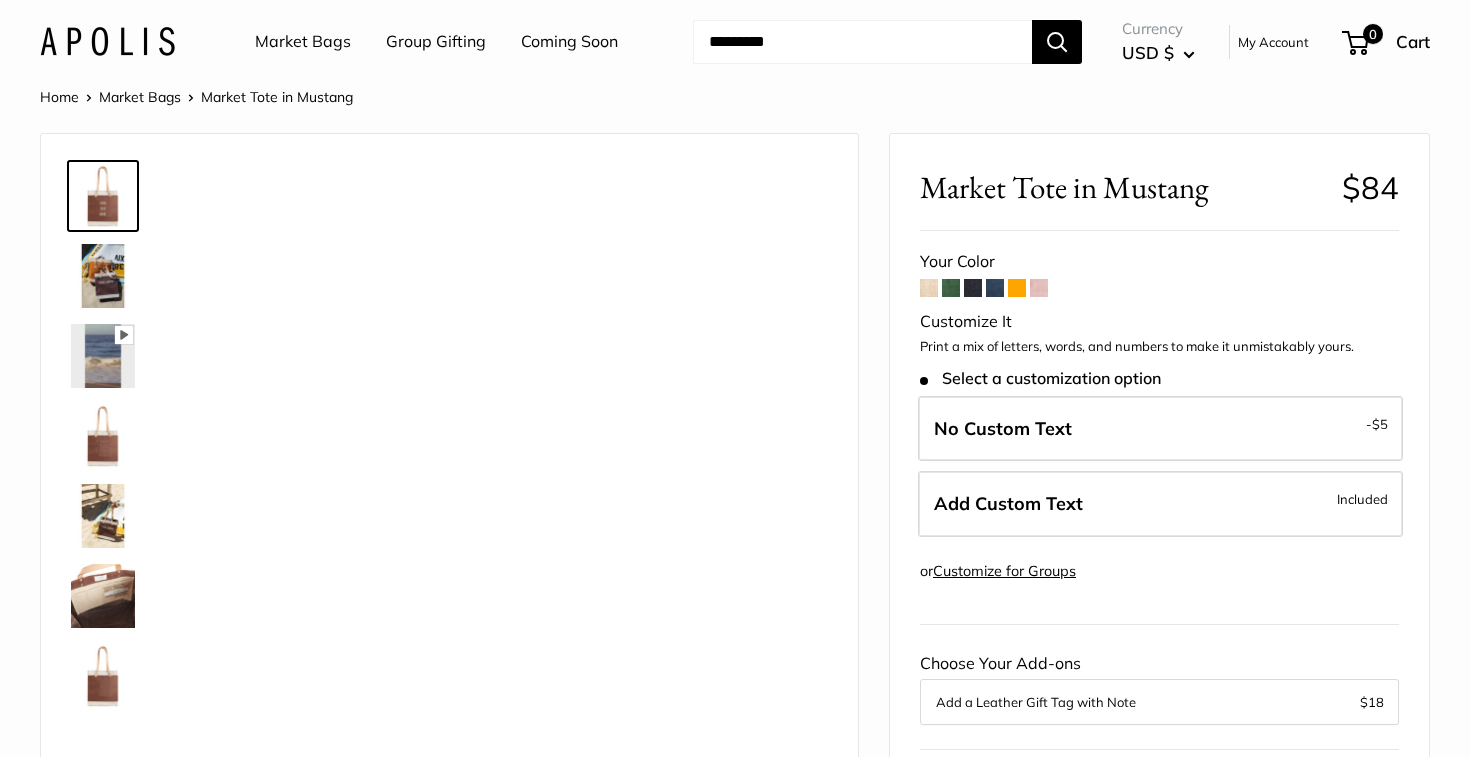 scroll, scrollTop: 0, scrollLeft: 0, axis: both 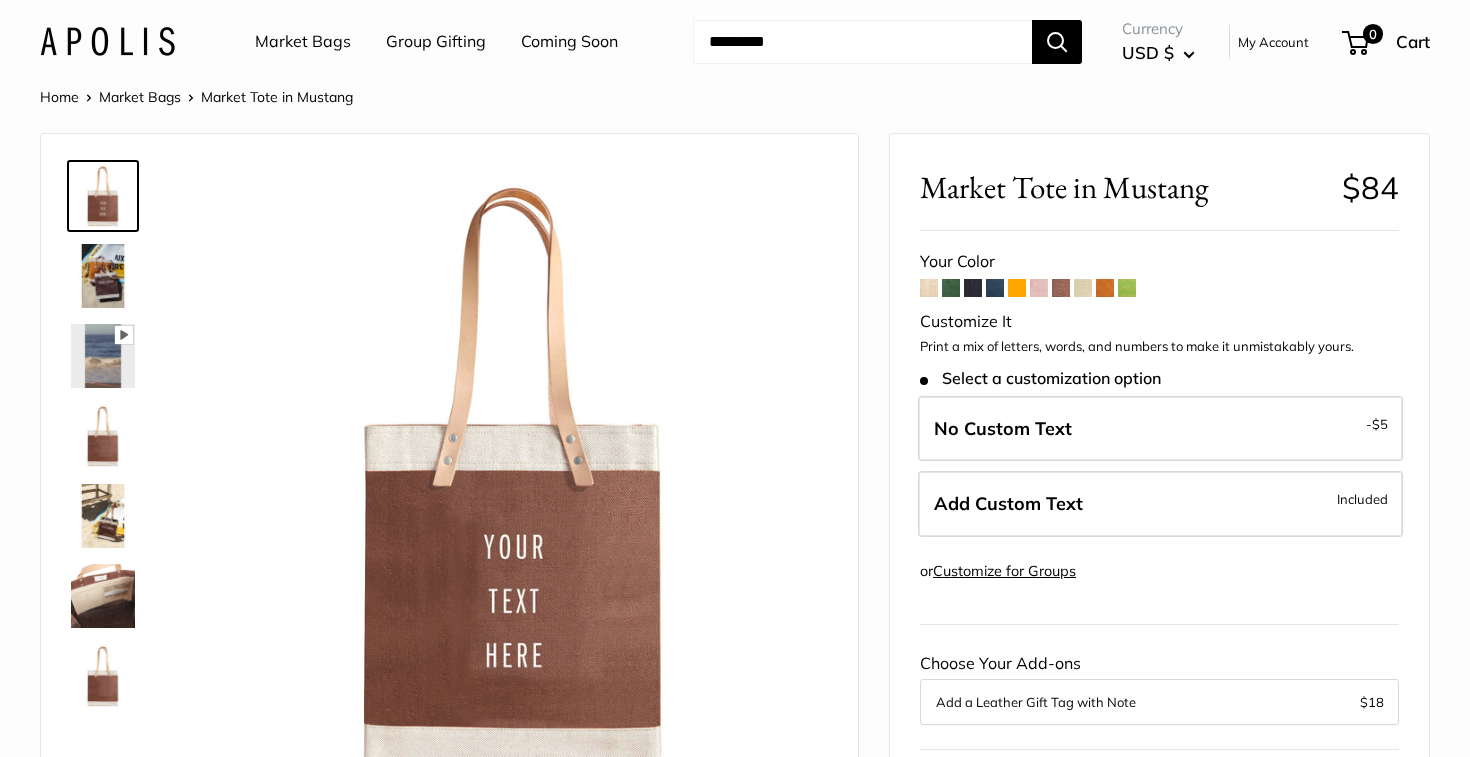 click at bounding box center (1039, 288) 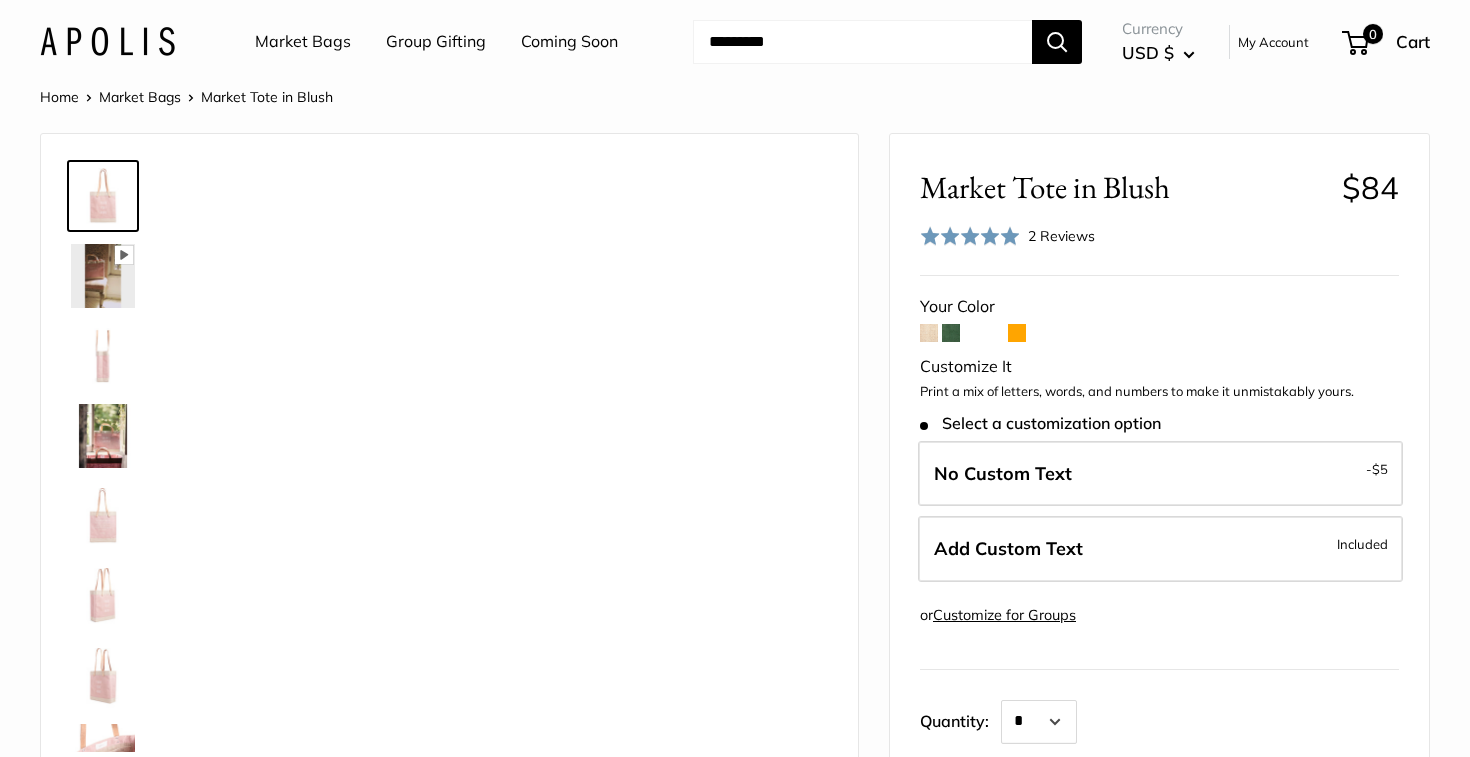 scroll, scrollTop: 0, scrollLeft: 0, axis: both 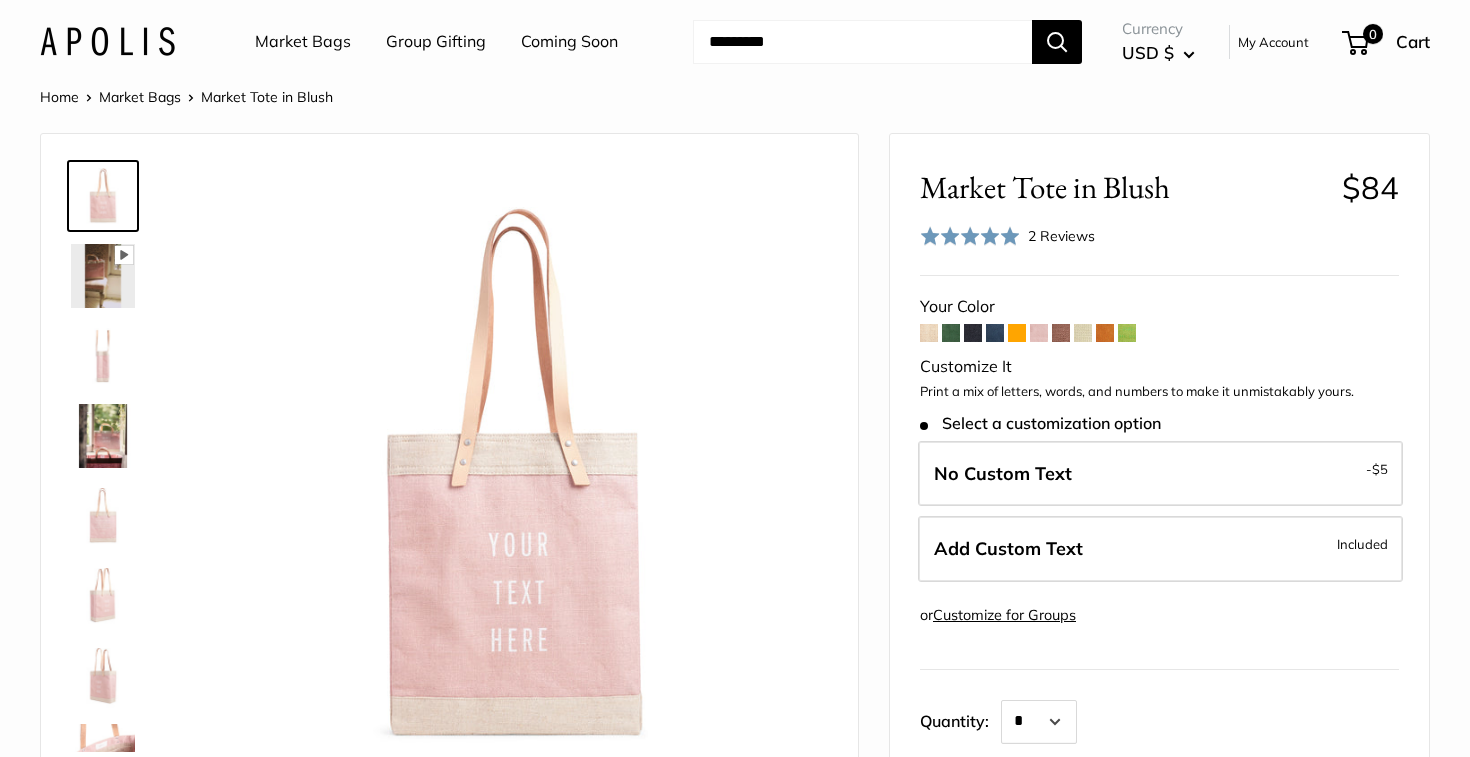 click at bounding box center (1105, 333) 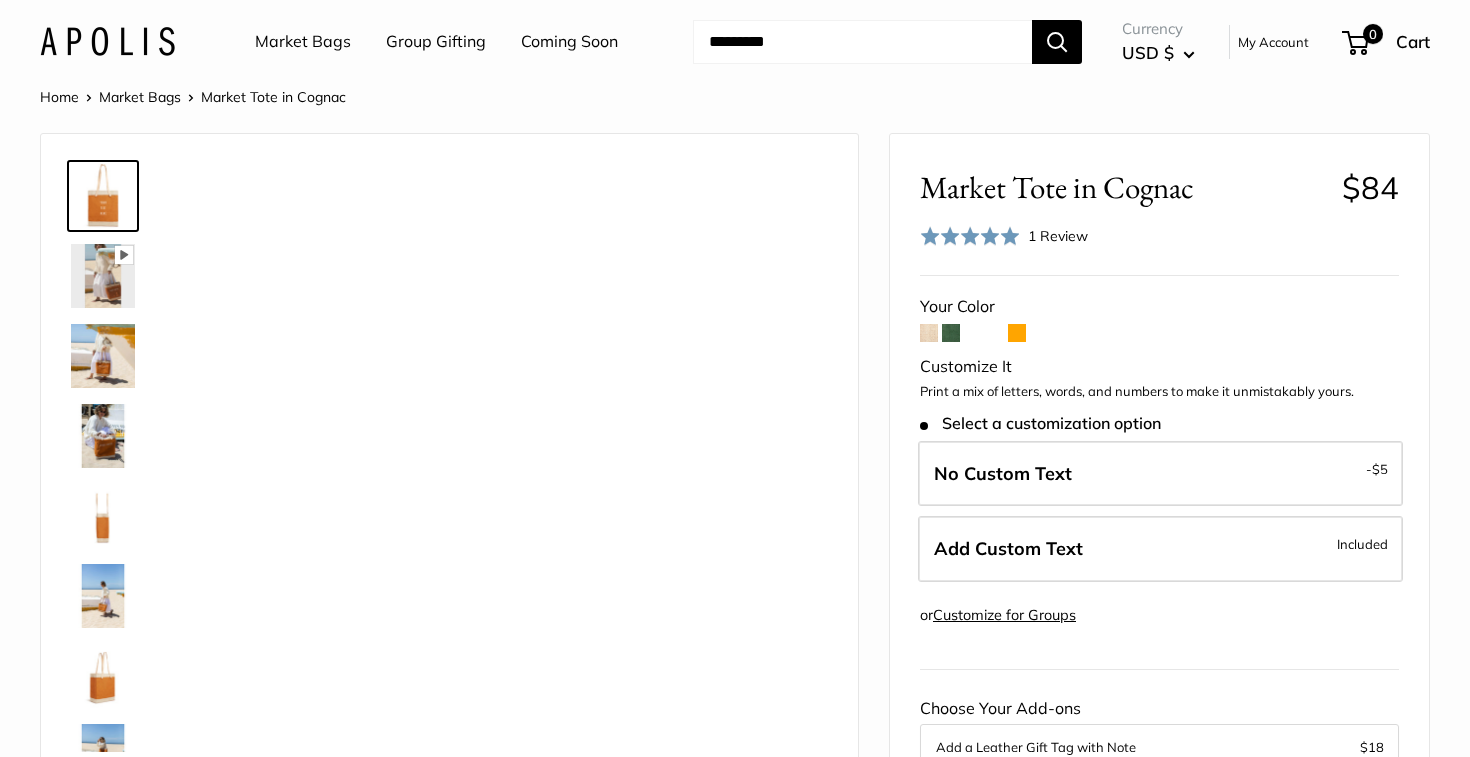 scroll, scrollTop: 0, scrollLeft: 0, axis: both 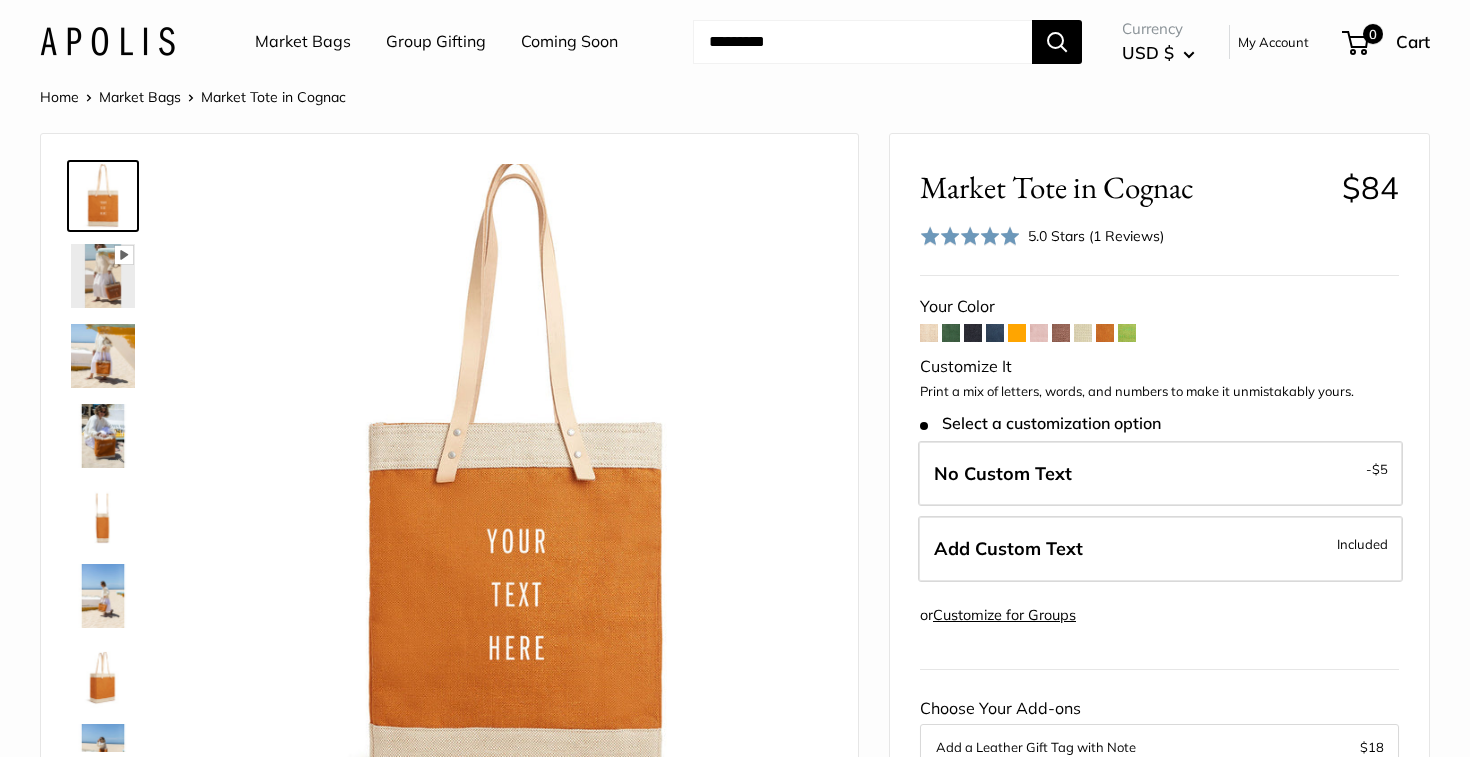 click at bounding box center (1127, 333) 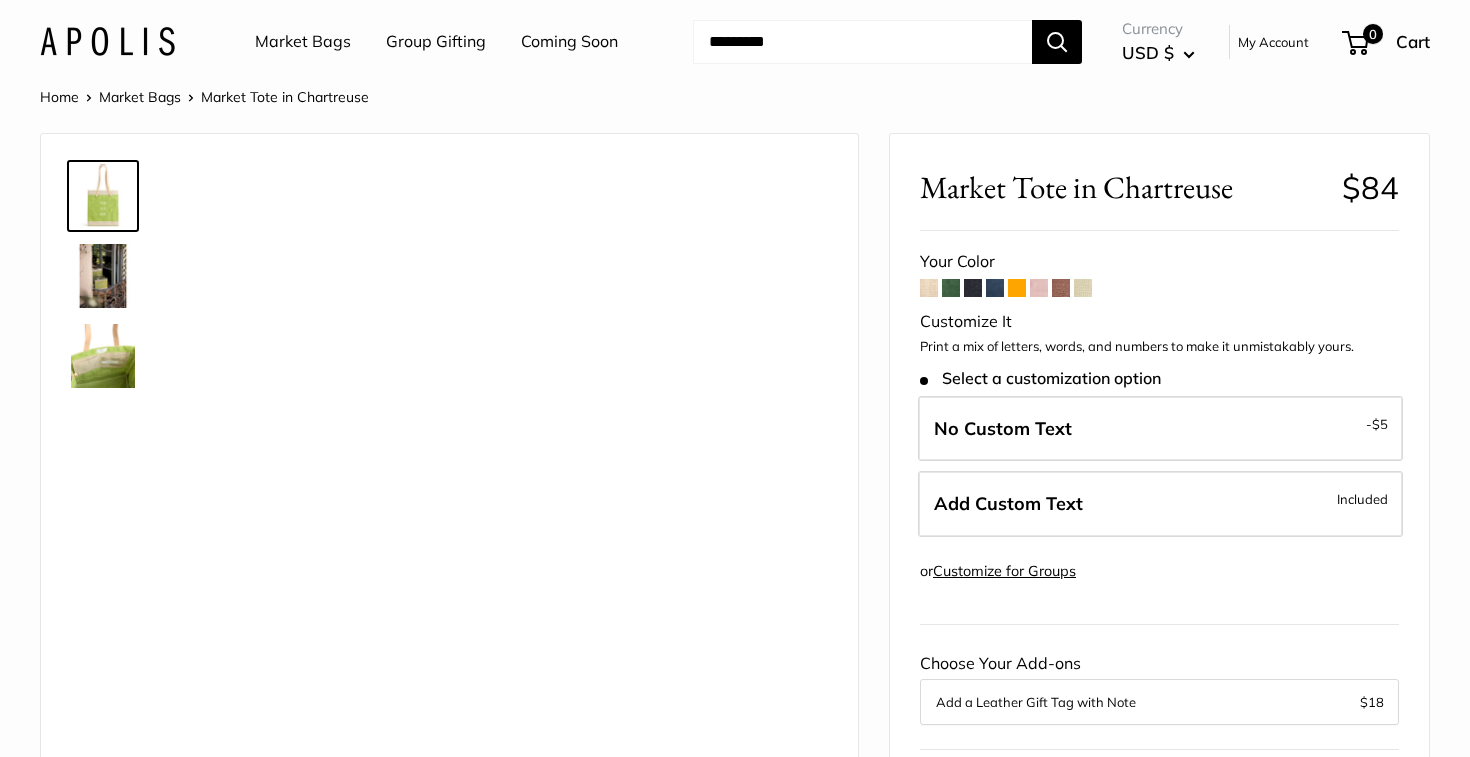 scroll, scrollTop: 0, scrollLeft: 0, axis: both 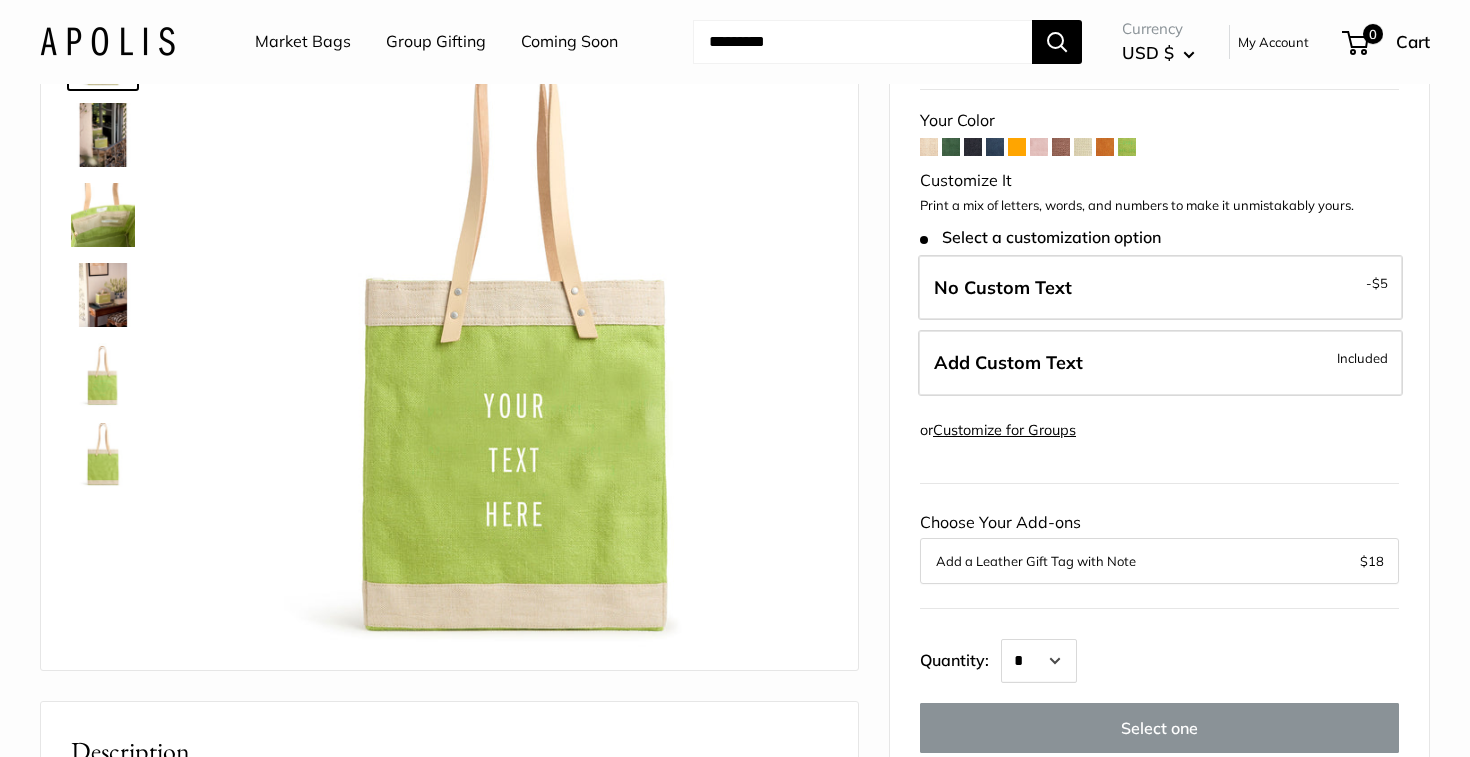 click at bounding box center (973, 147) 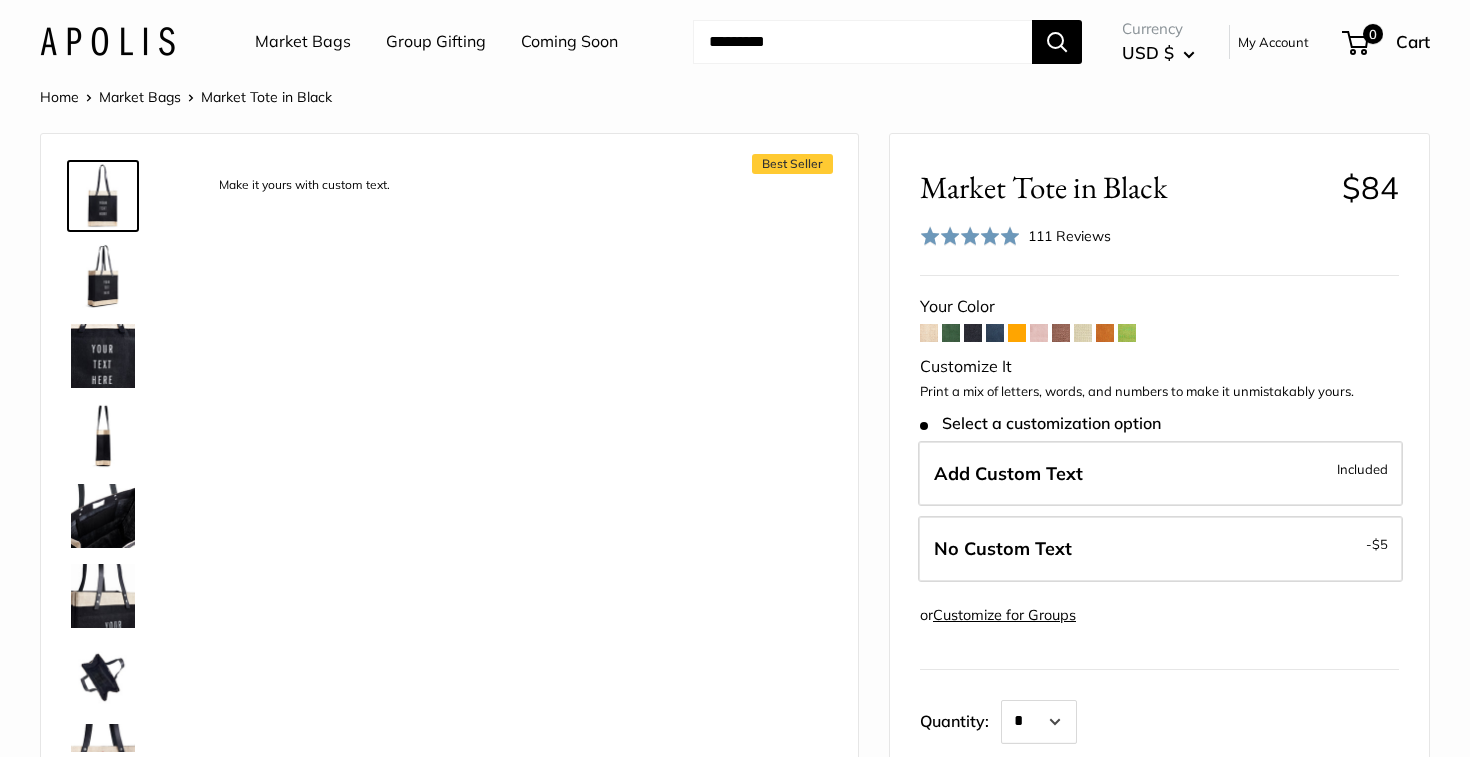 scroll, scrollTop: 0, scrollLeft: 0, axis: both 